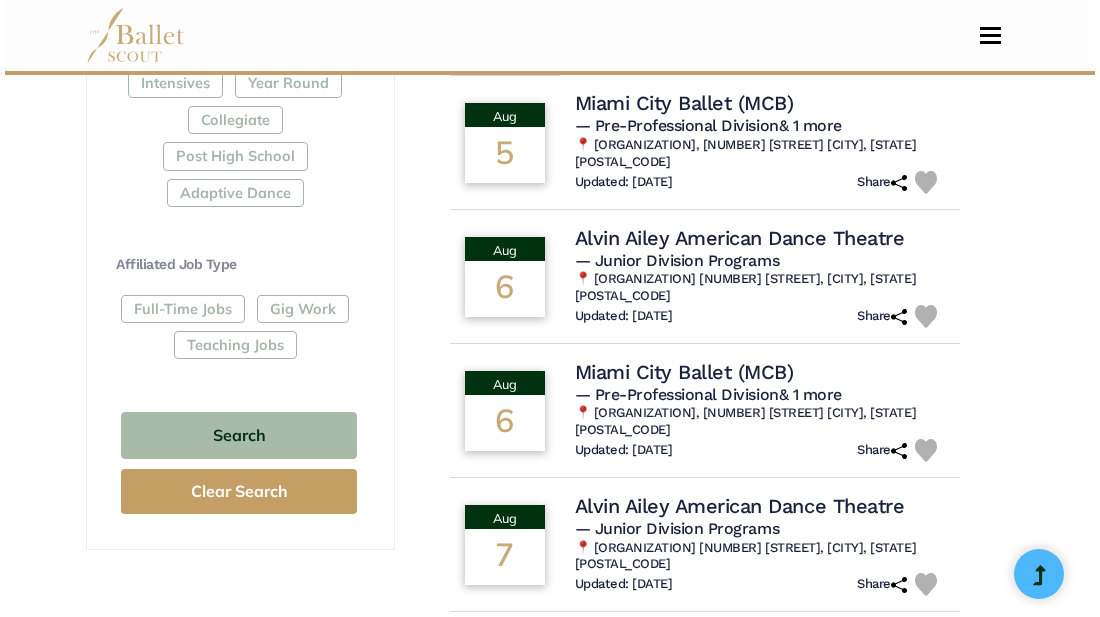scroll, scrollTop: 1065, scrollLeft: 0, axis: vertical 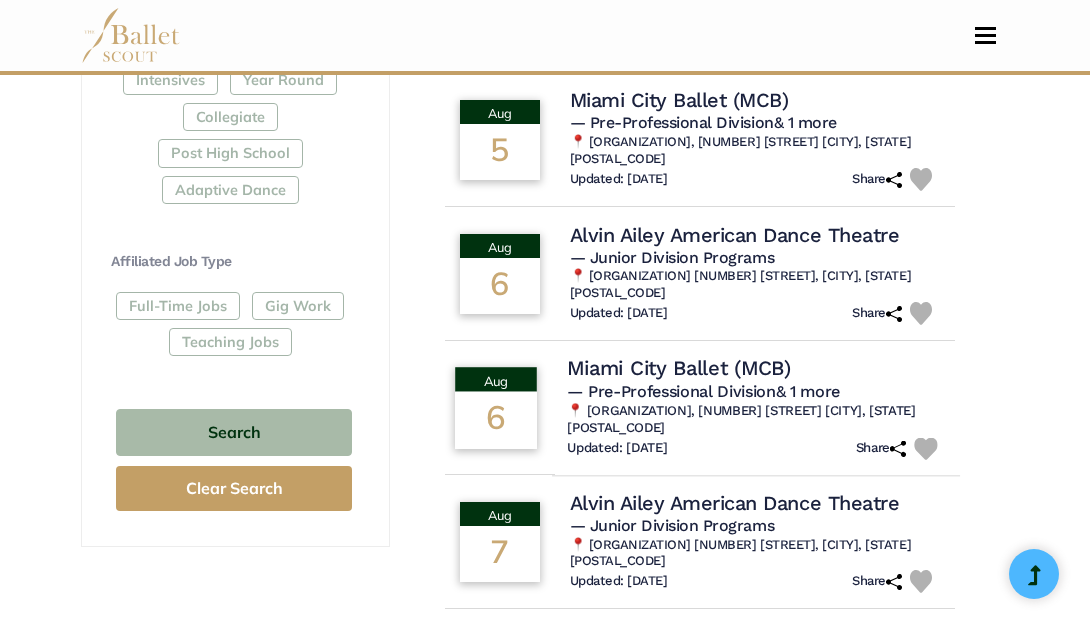 click on "Miami City Ballet (MCB)" at bounding box center [678, 368] 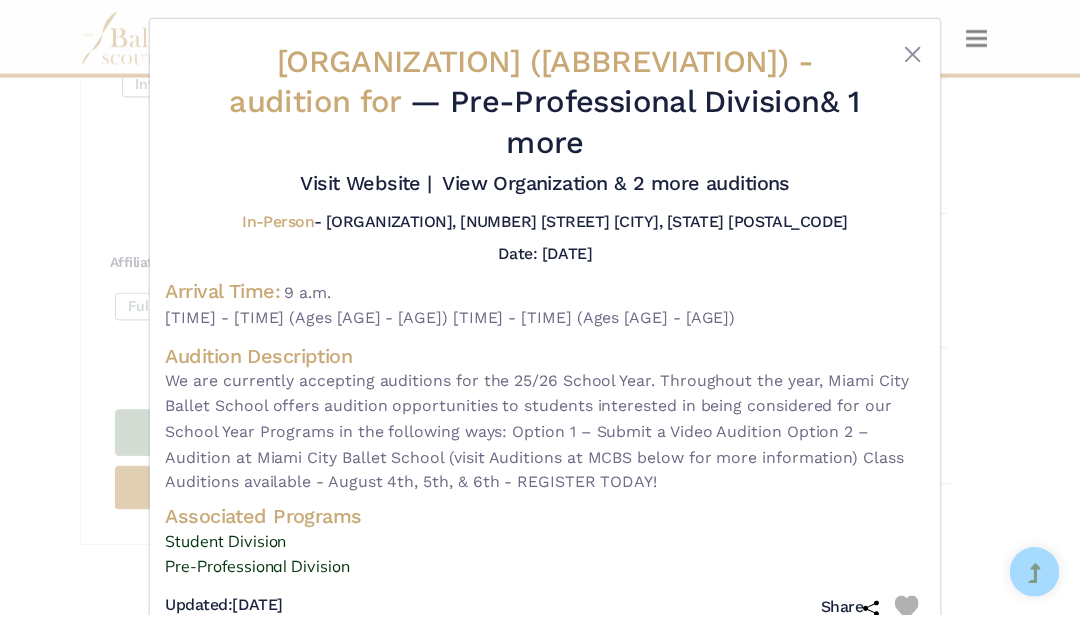 scroll, scrollTop: 31, scrollLeft: 0, axis: vertical 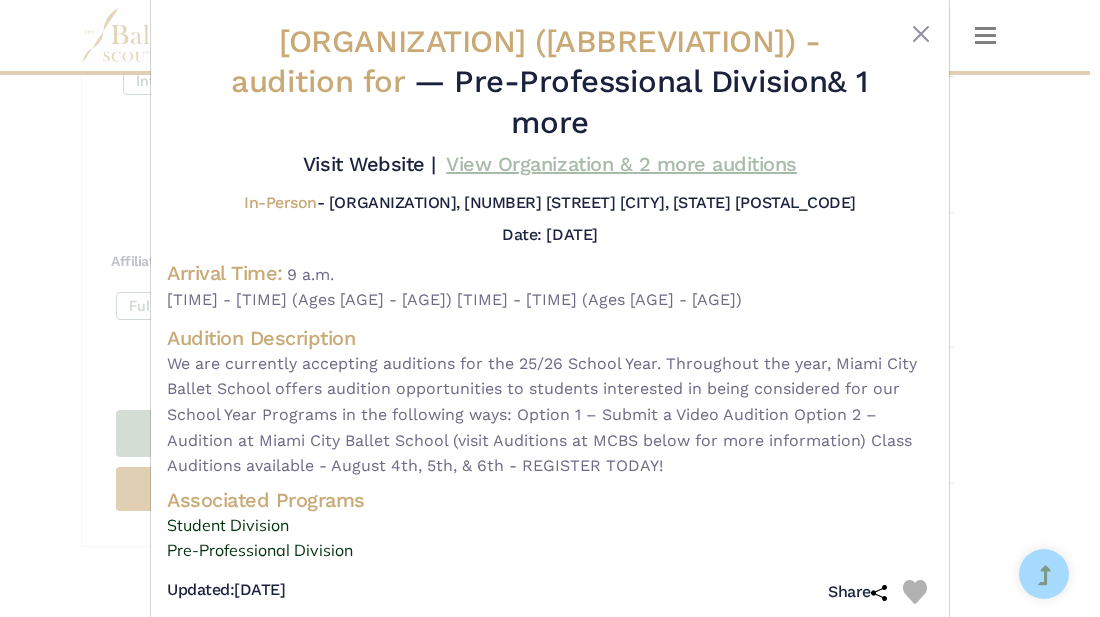 click on "View Organization
& 2 more auditions" at bounding box center [621, 164] 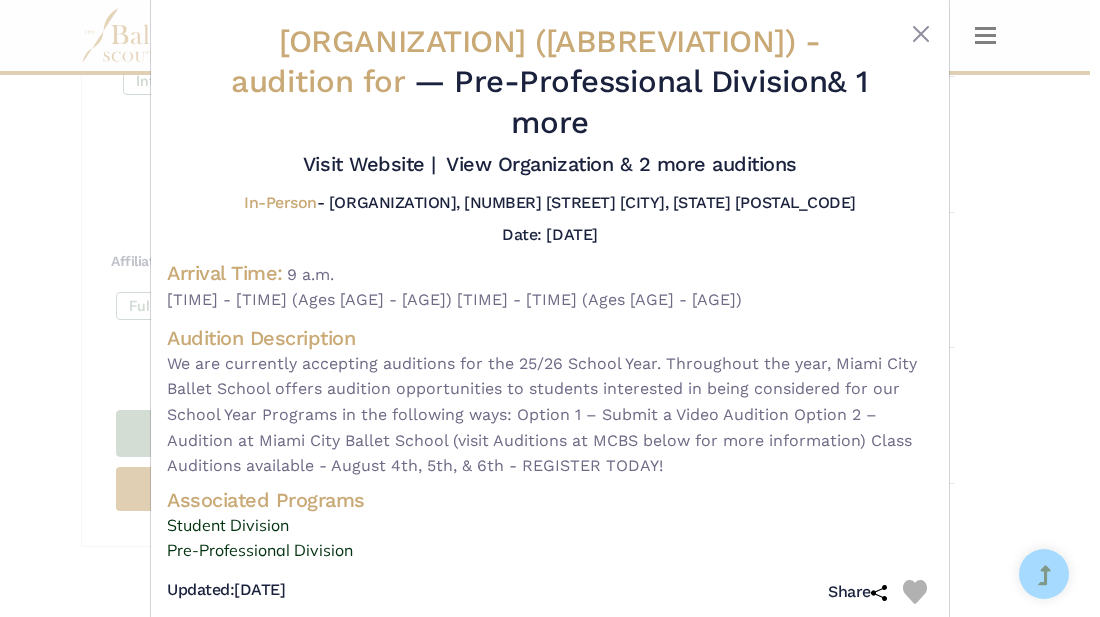 click at bounding box center [901, 86] 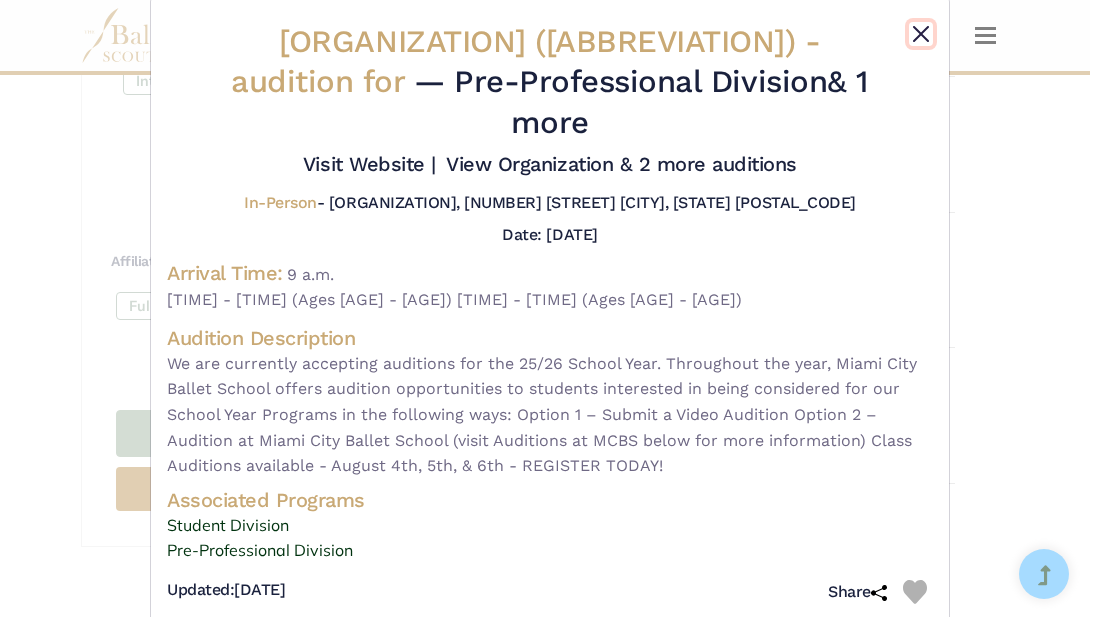 click at bounding box center (921, 34) 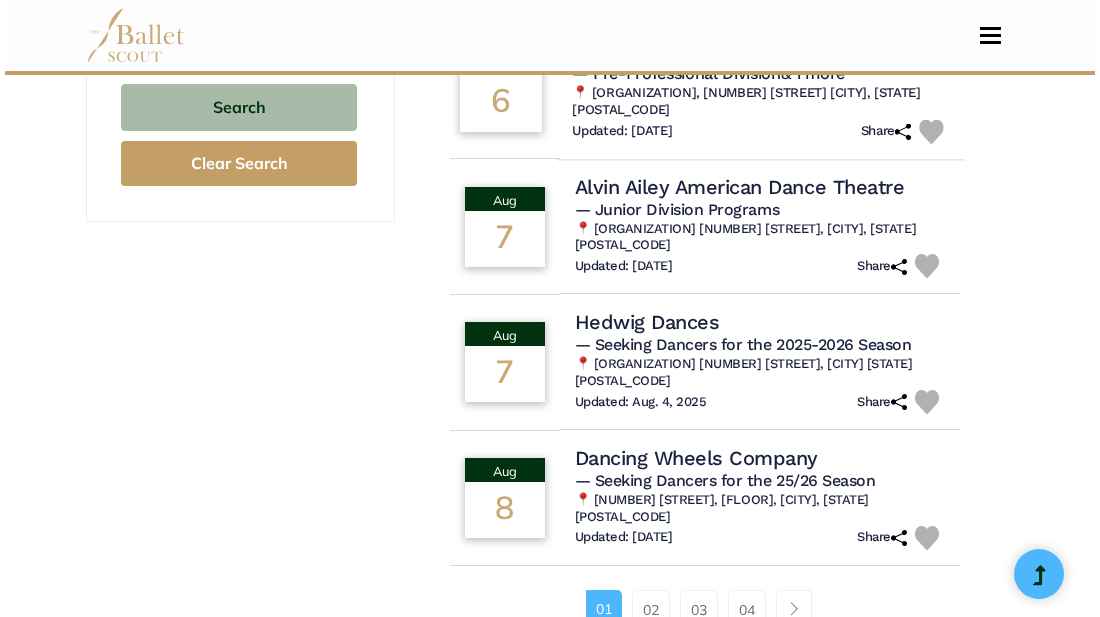 scroll, scrollTop: 1395, scrollLeft: 0, axis: vertical 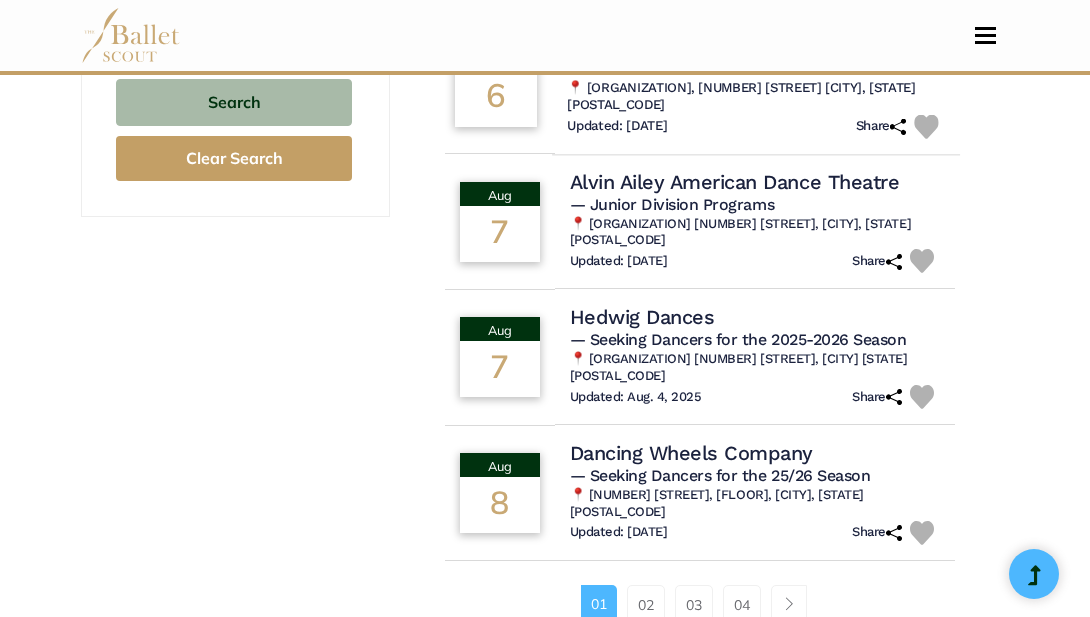 click on "Updated: Aug. 4, 2025
Share" at bounding box center (755, 397) 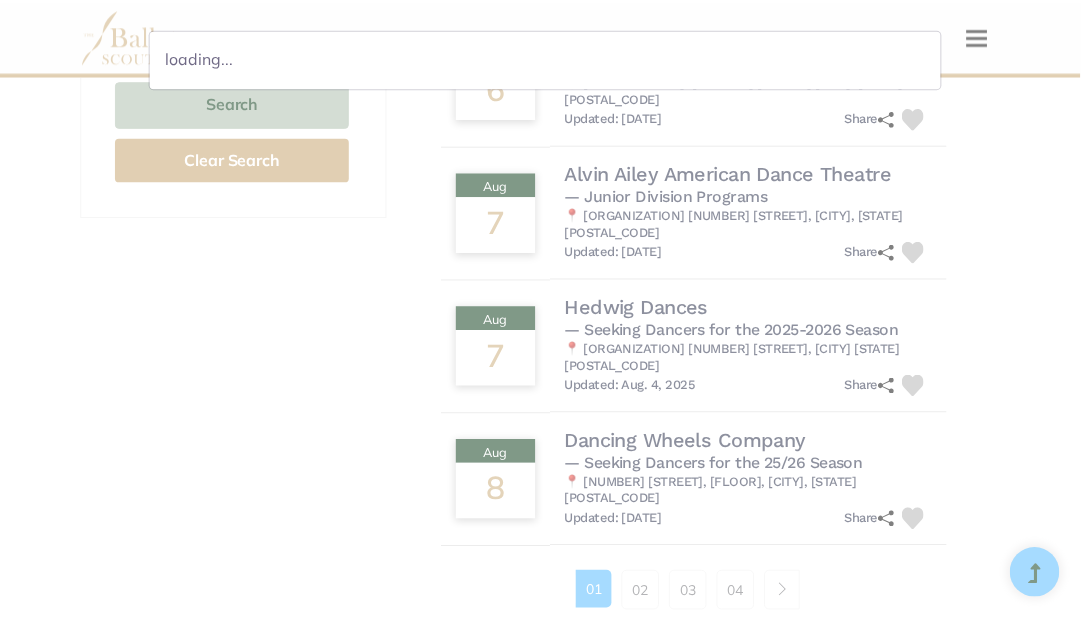 scroll, scrollTop: 0, scrollLeft: 0, axis: both 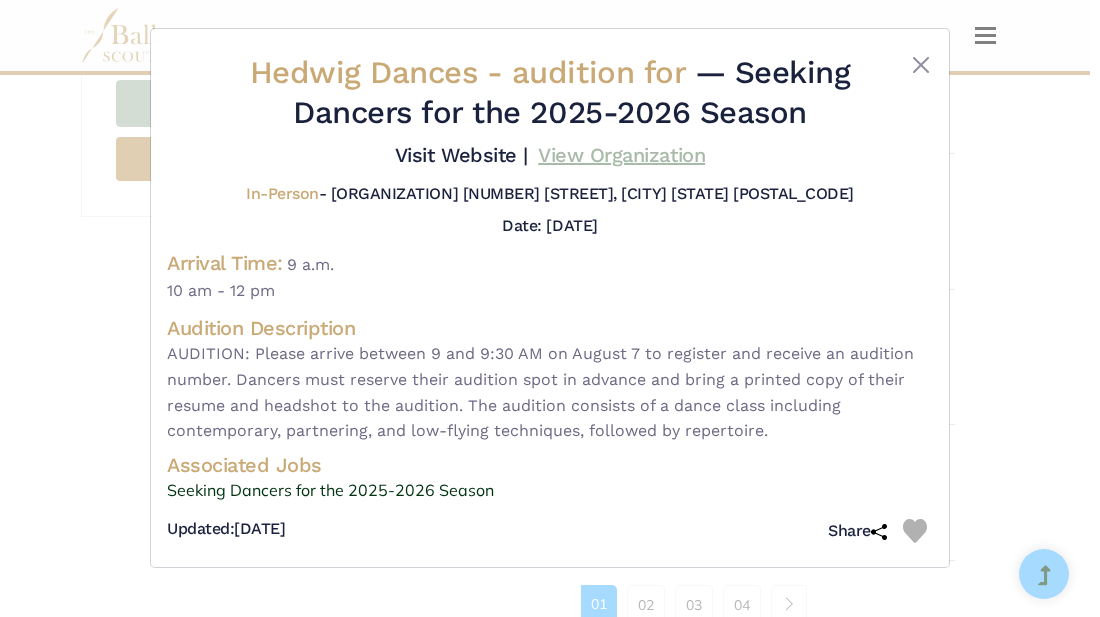 click on "View Organization" at bounding box center [621, 155] 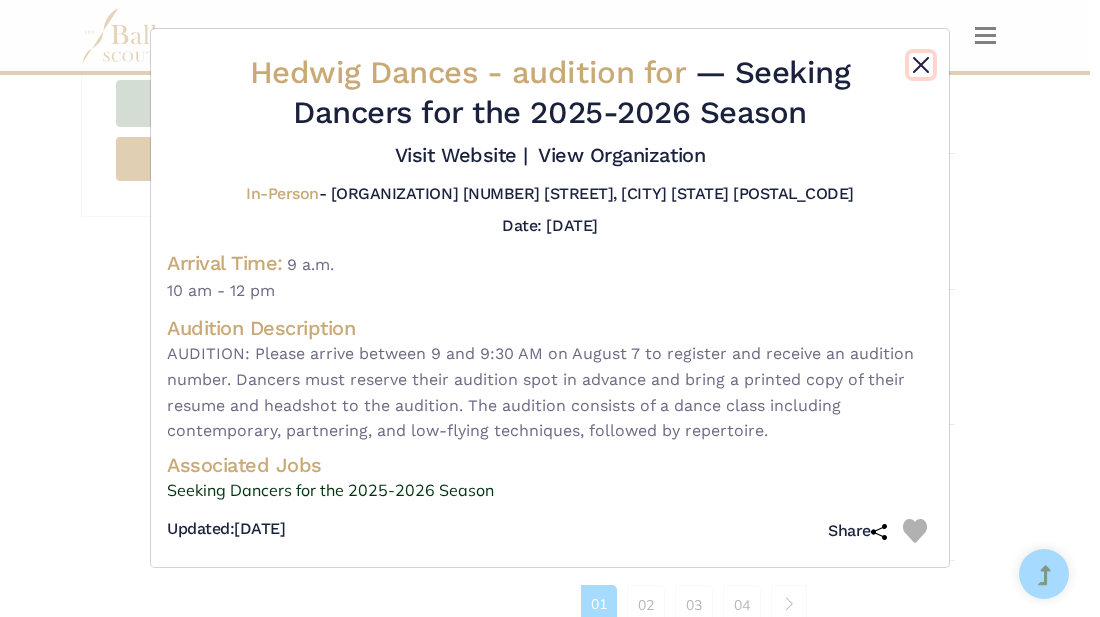 click at bounding box center [921, 65] 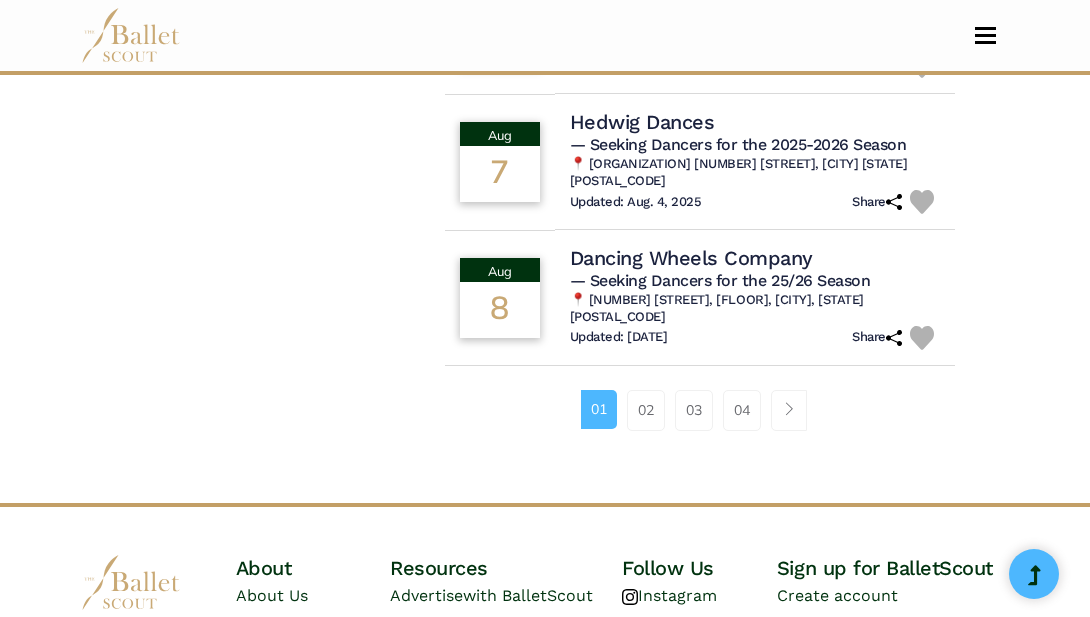 scroll, scrollTop: 1594, scrollLeft: 0, axis: vertical 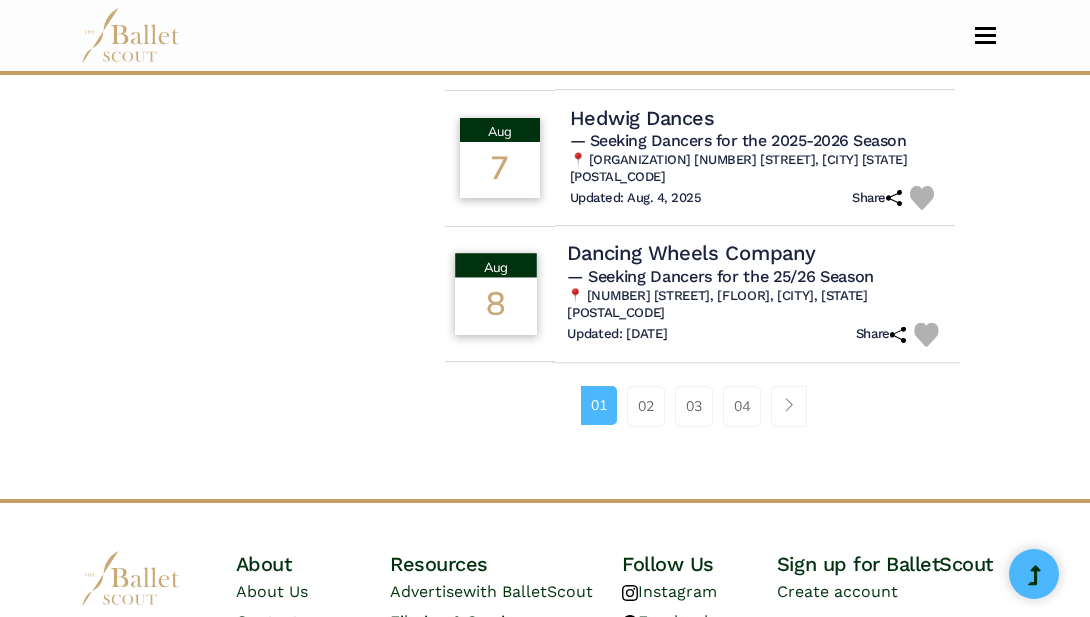 click on "Dancing Wheels Company" at bounding box center (691, 253) 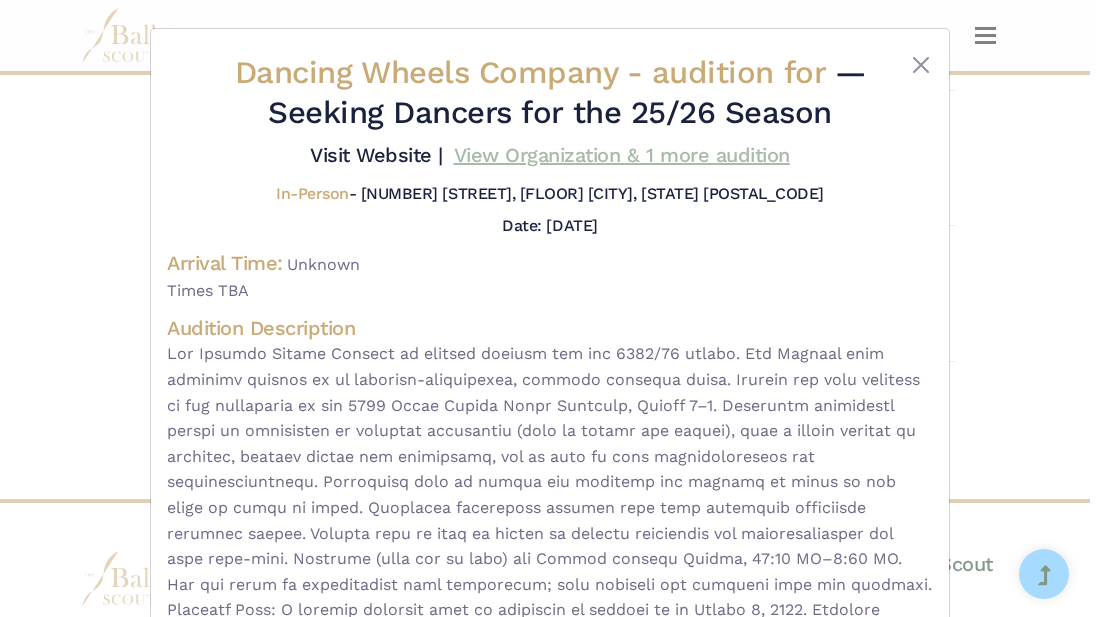 click on "View Organization
& 1 more audition" at bounding box center (622, 155) 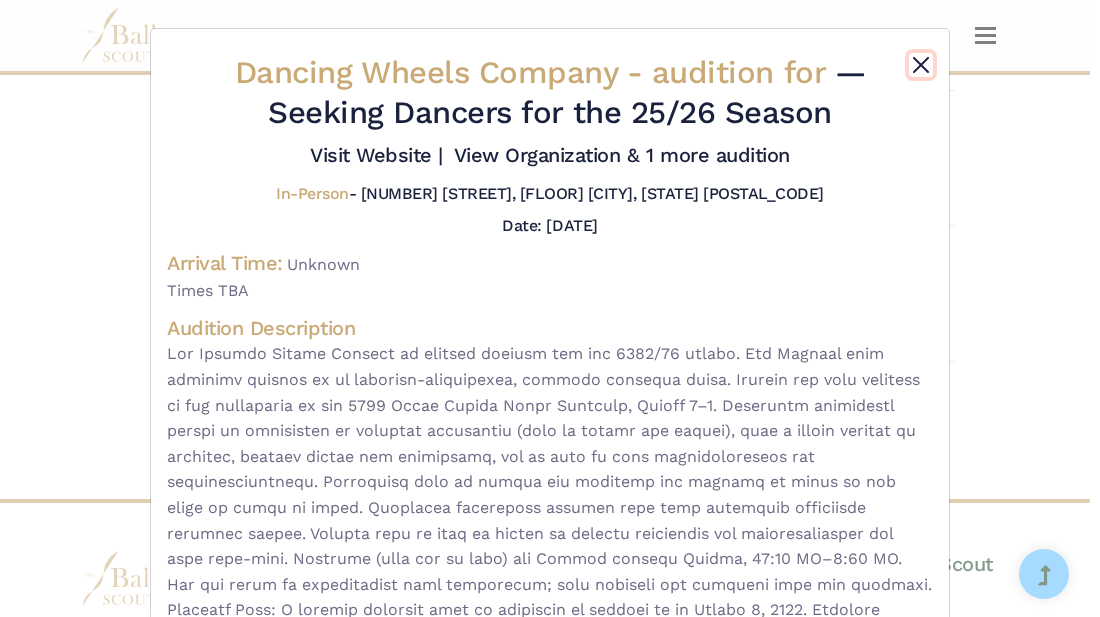 click at bounding box center [921, 65] 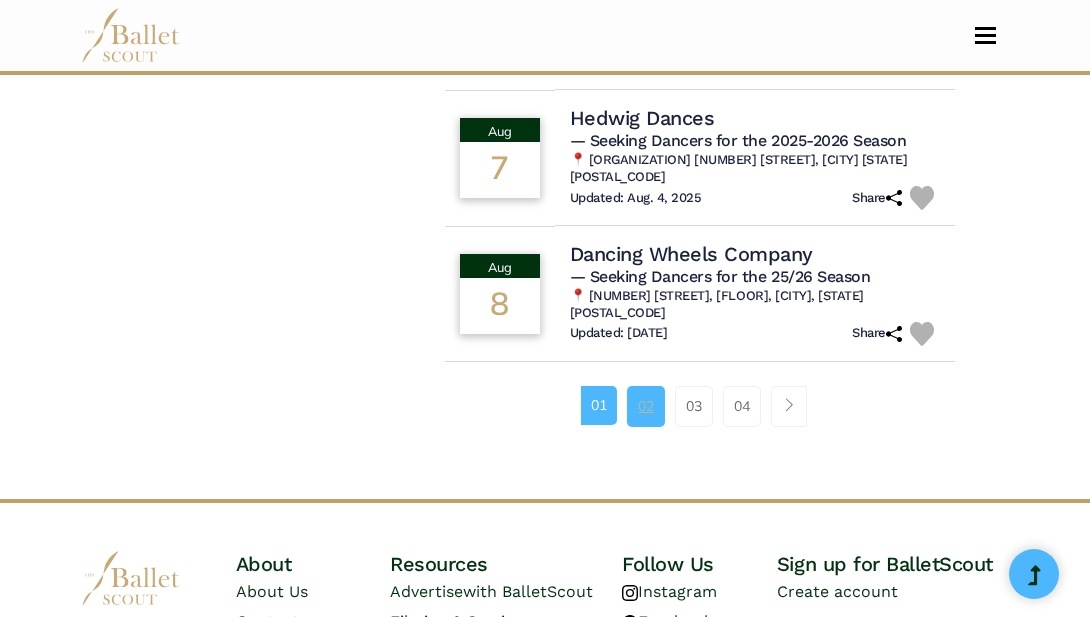click on "02" at bounding box center [646, 406] 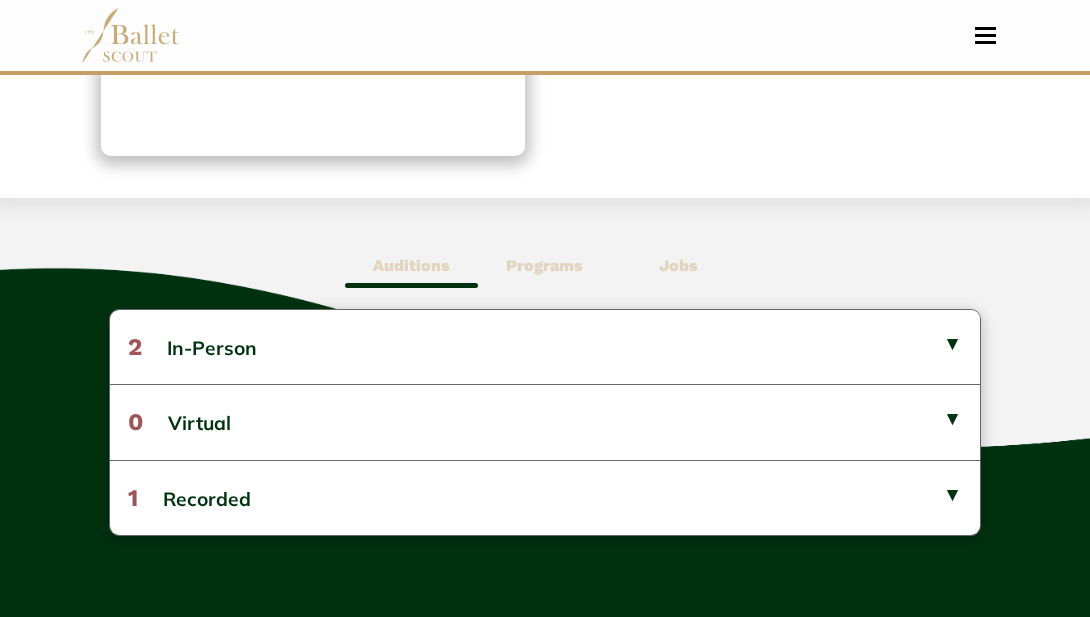 scroll, scrollTop: 383, scrollLeft: 0, axis: vertical 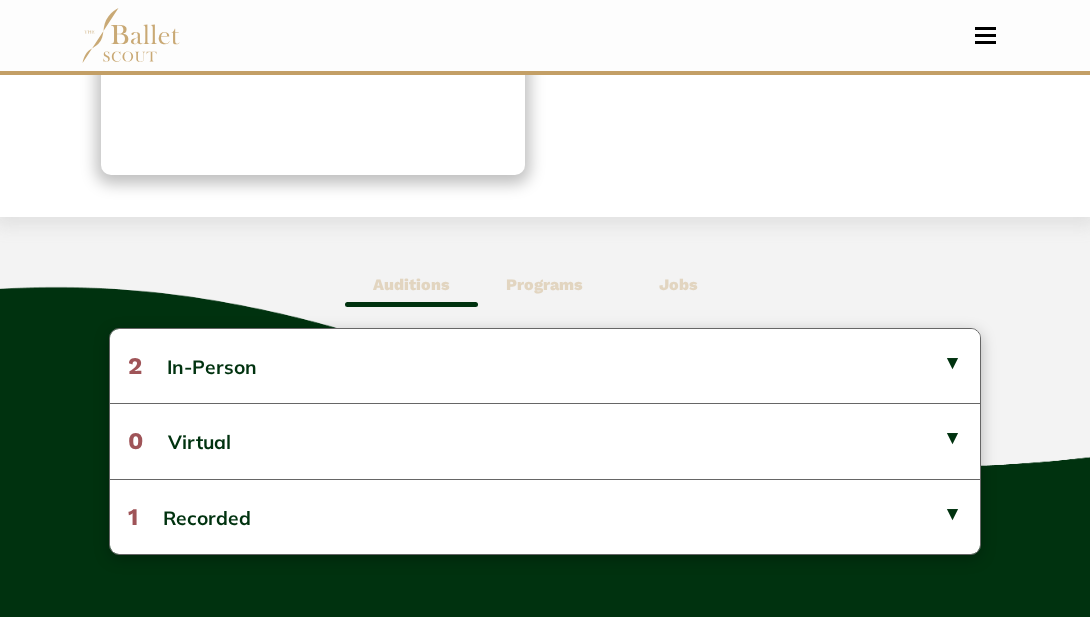 click on "Programs" at bounding box center (544, 284) 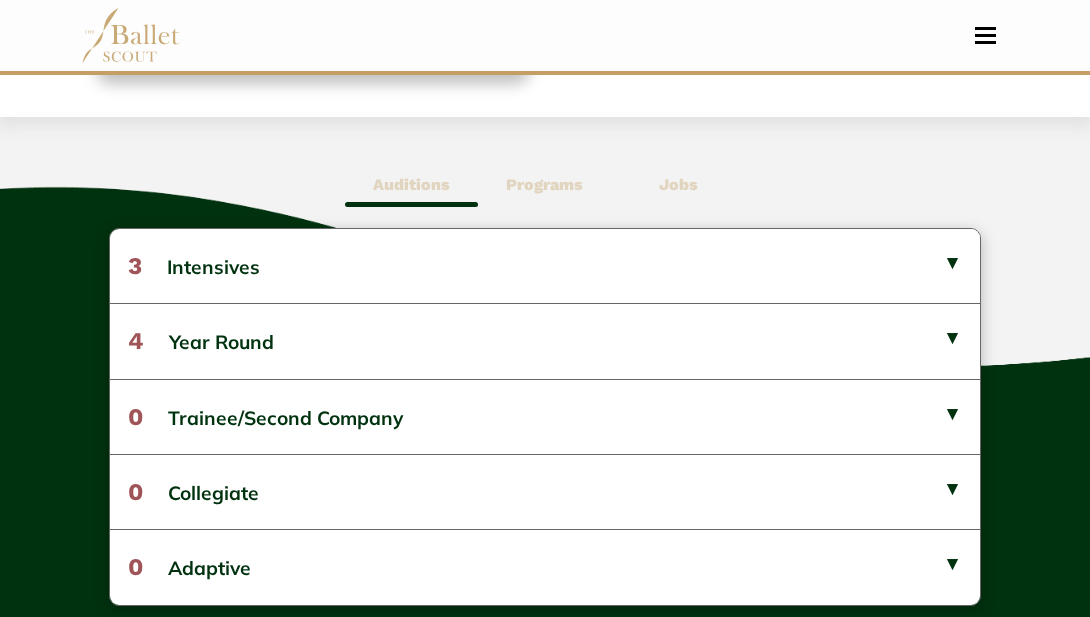 scroll, scrollTop: 488, scrollLeft: 0, axis: vertical 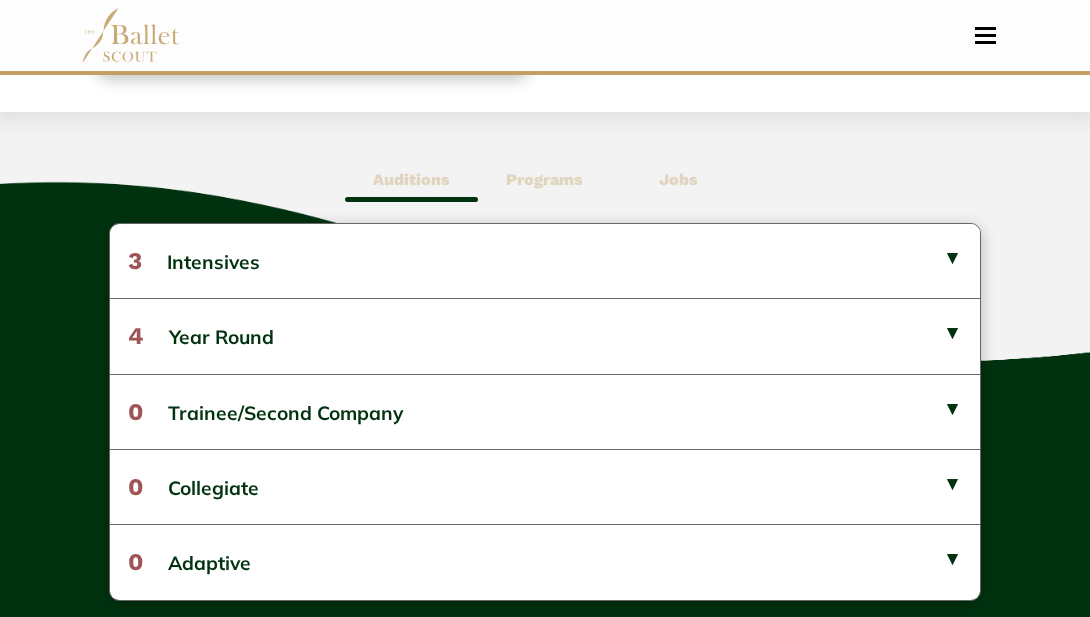 click on "Jobs" at bounding box center (678, 179) 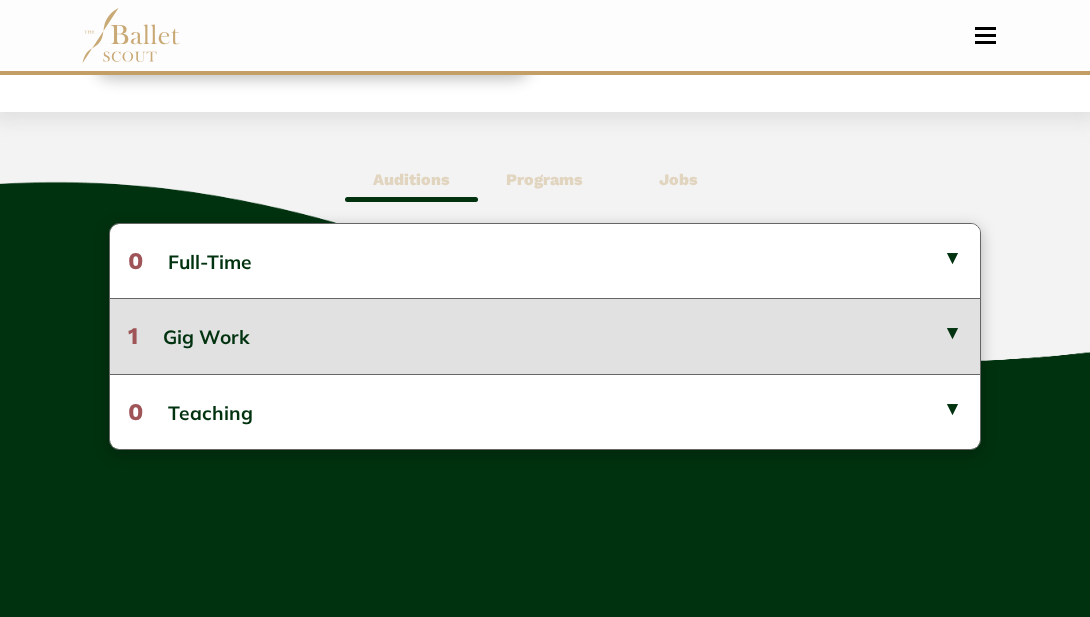 click on "1   Gig Work" at bounding box center [545, 335] 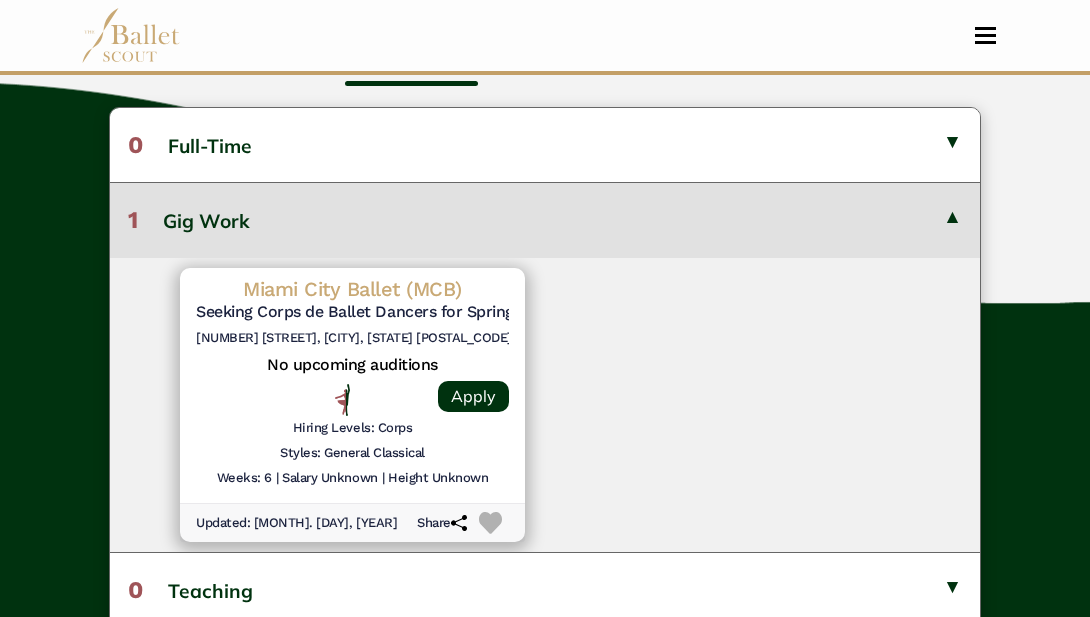 scroll, scrollTop: 610, scrollLeft: 0, axis: vertical 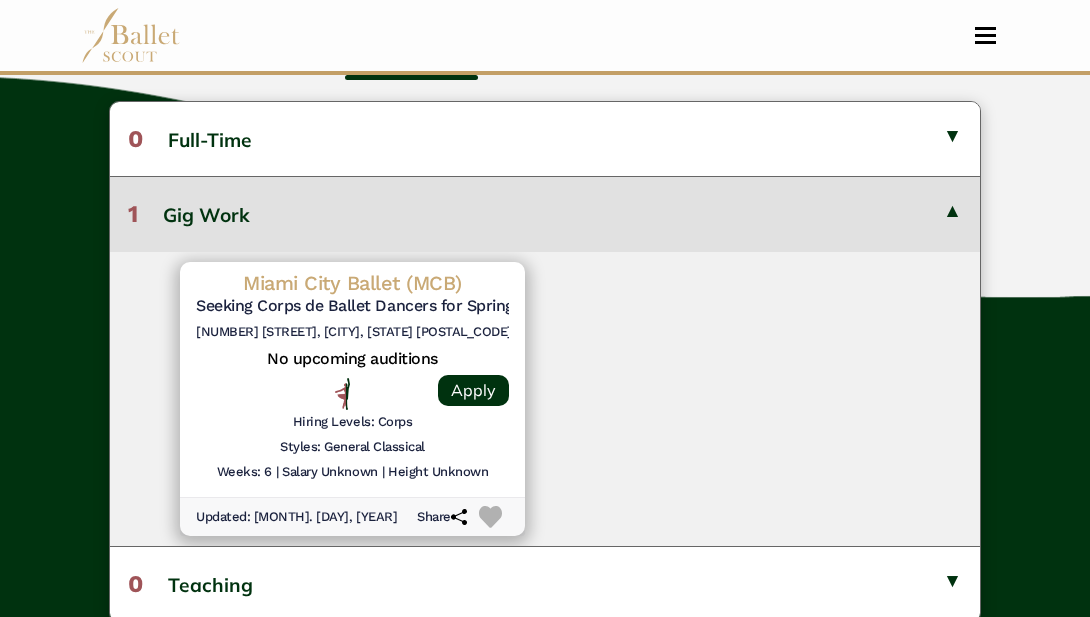 click on "1   Gig Work" at bounding box center [545, 213] 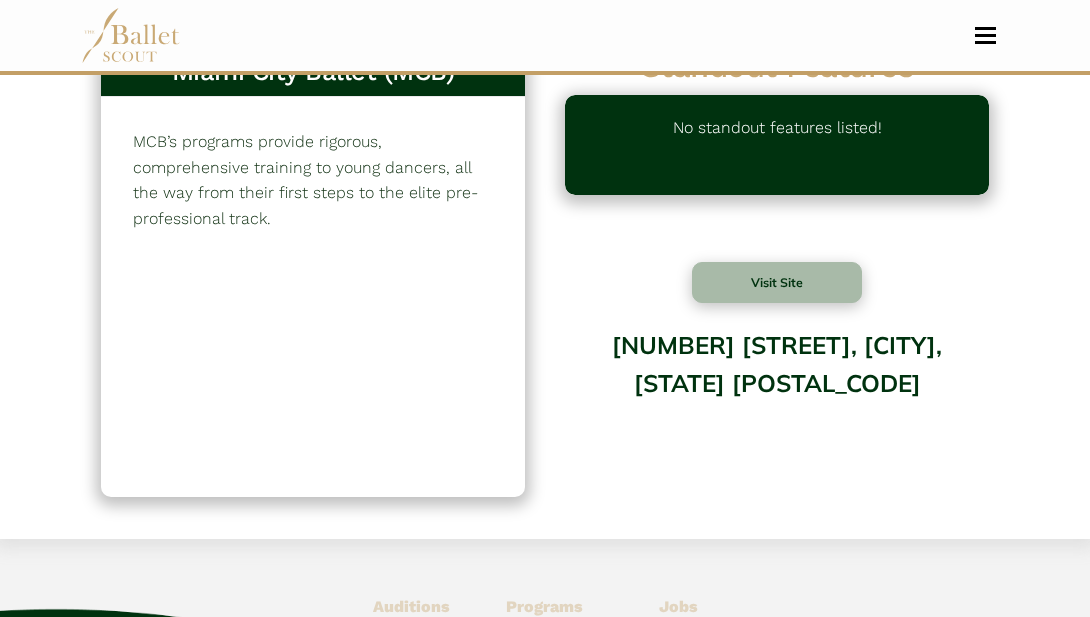 scroll, scrollTop: 0, scrollLeft: 0, axis: both 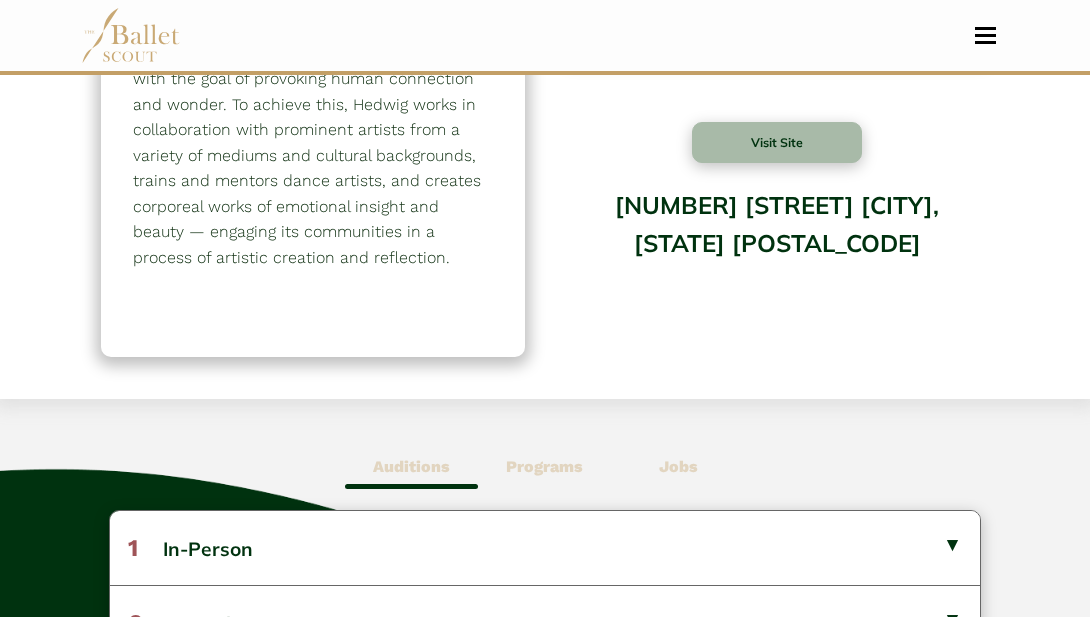 click on "1016 N Dearborn Street
Chicago, lllinois 60610" at bounding box center (777, 256) 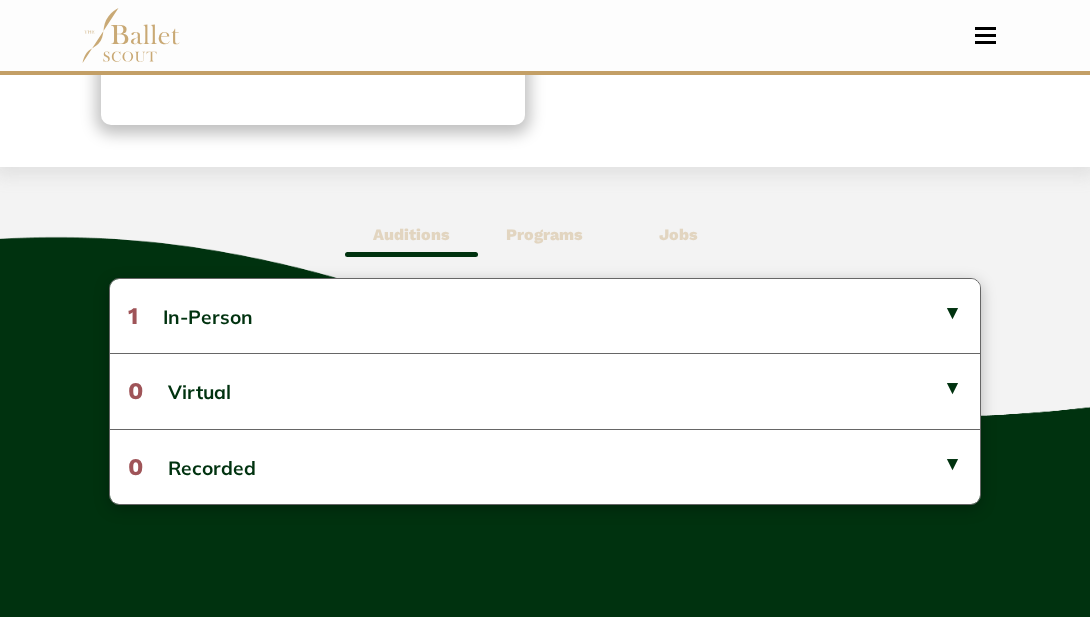 scroll, scrollTop: 434, scrollLeft: 0, axis: vertical 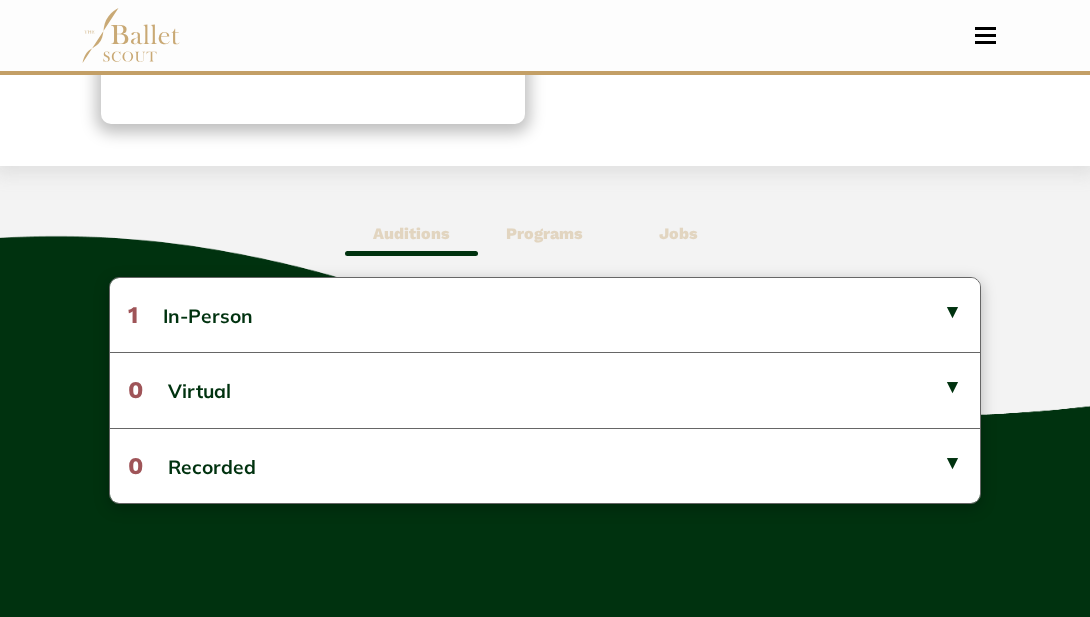 click on "Jobs" at bounding box center [678, 234] 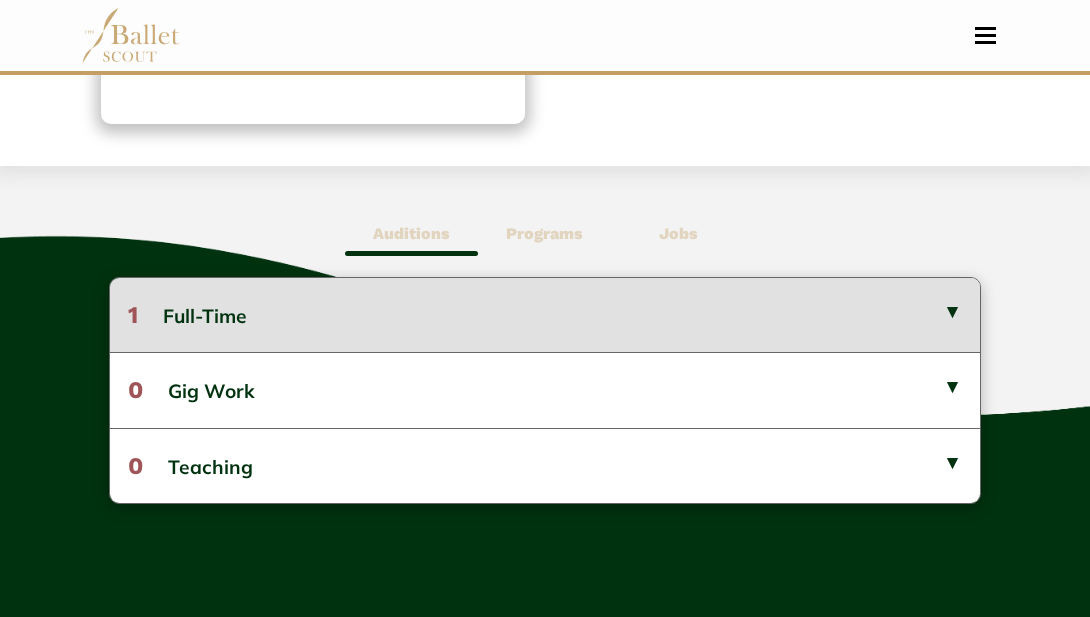 click on "1   Full-Time" at bounding box center (545, 315) 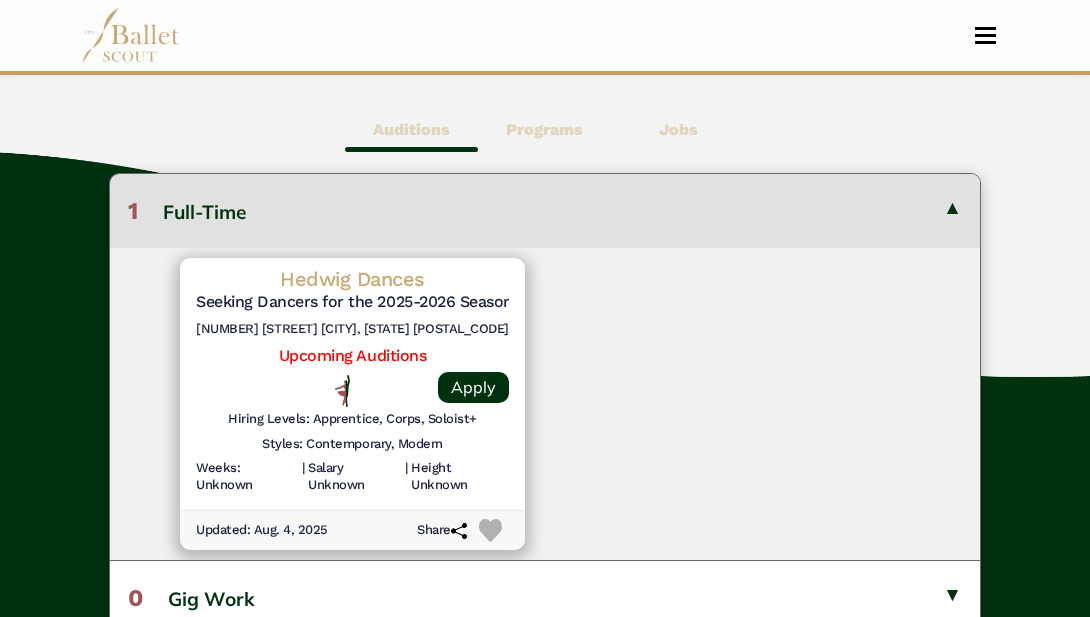 scroll, scrollTop: 540, scrollLeft: 0, axis: vertical 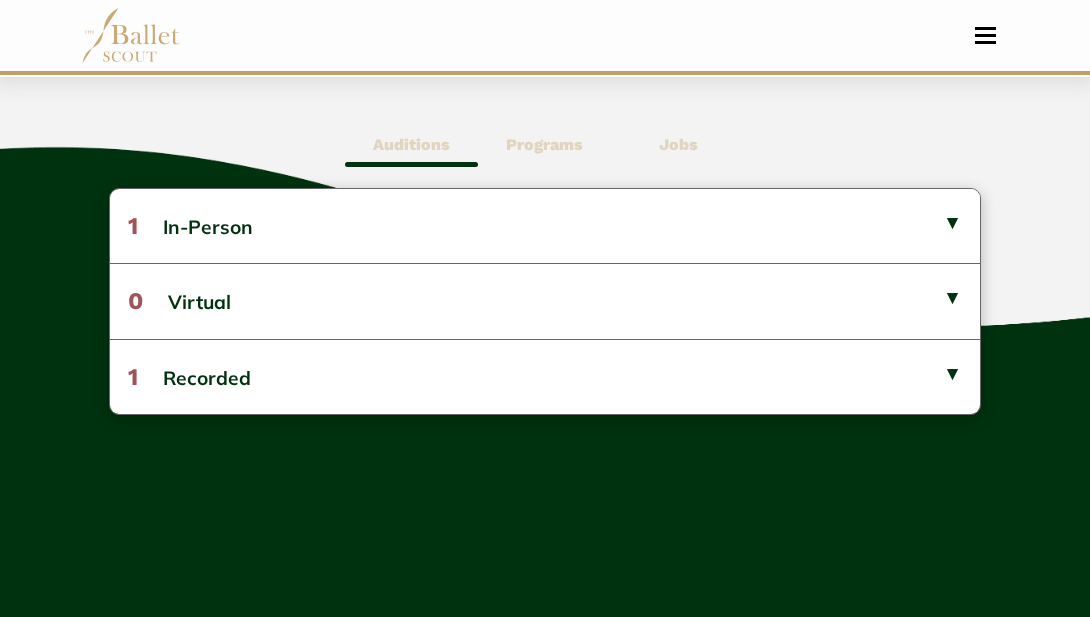 click on "Jobs" at bounding box center [678, 144] 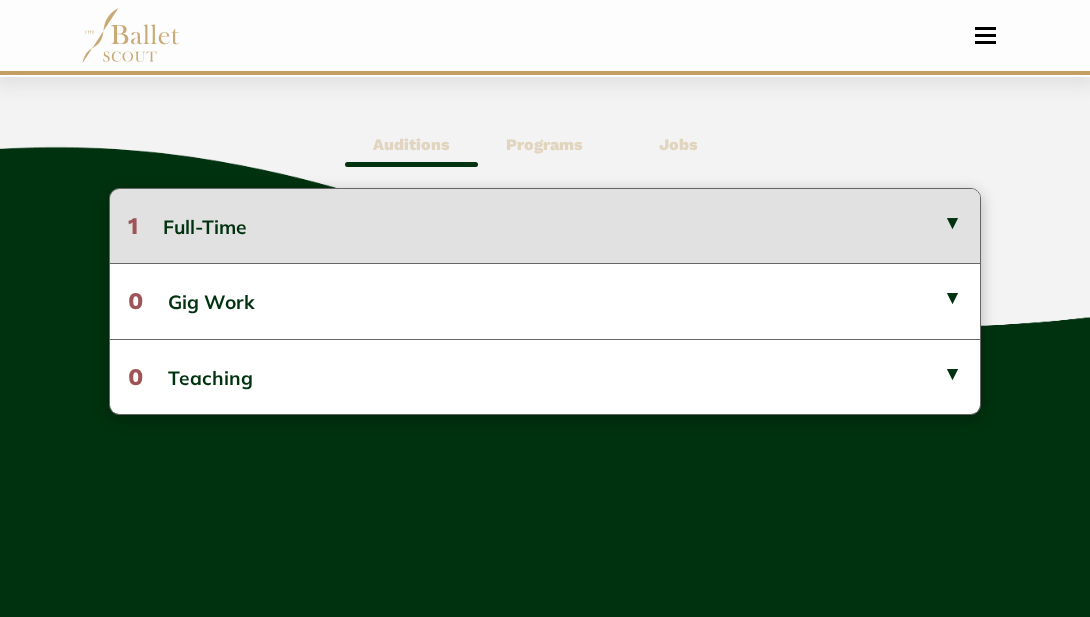 click on "1   Full-Time" at bounding box center (545, 226) 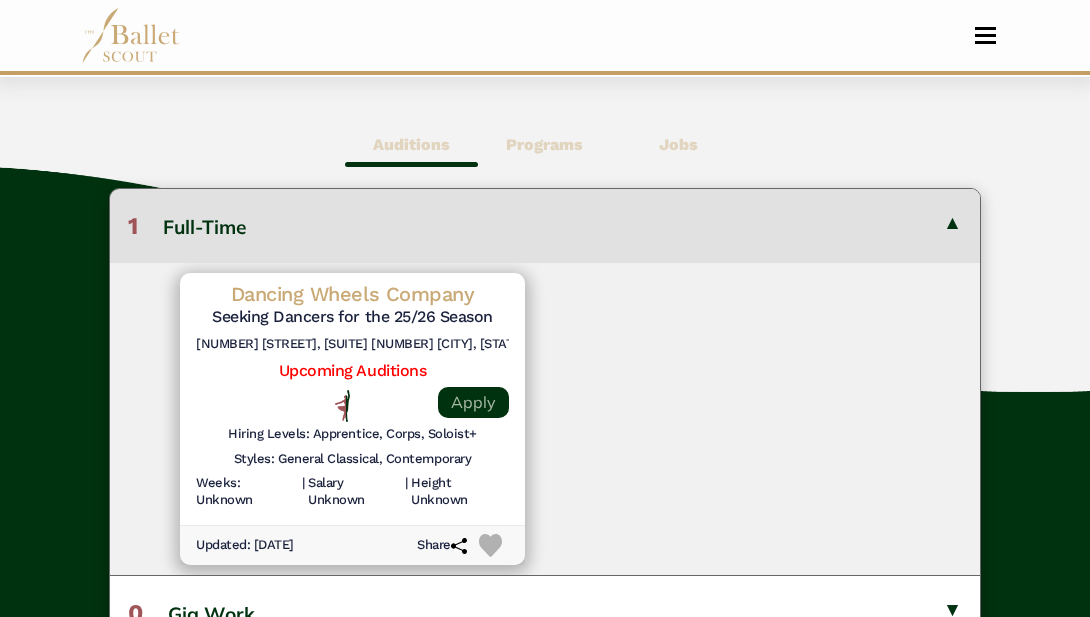 click on "Apply" at bounding box center [473, 402] 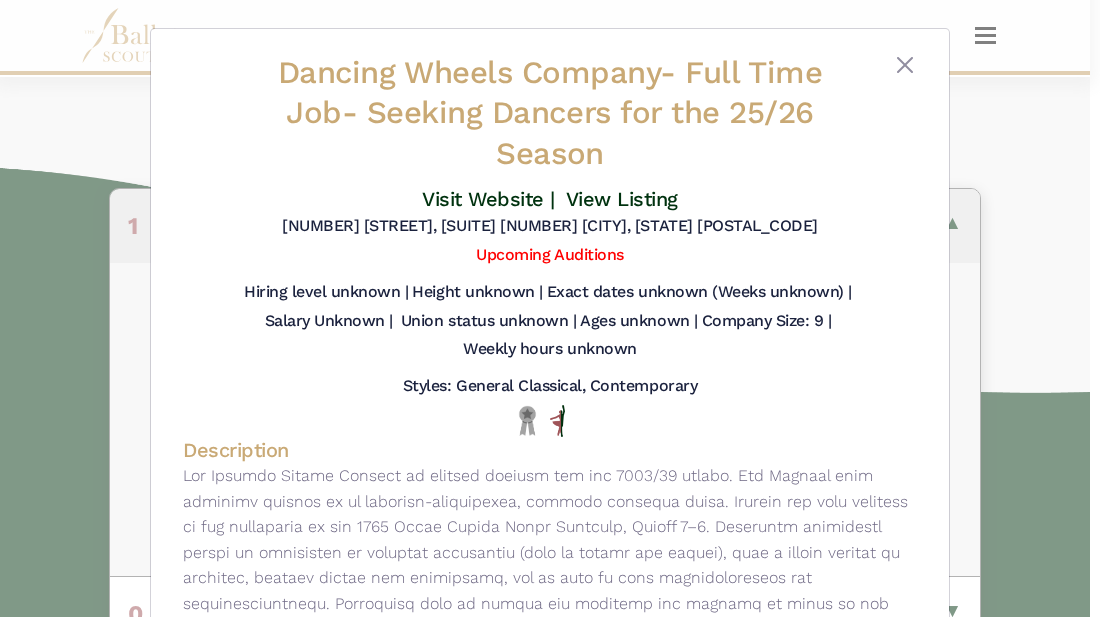 scroll, scrollTop: 3, scrollLeft: 0, axis: vertical 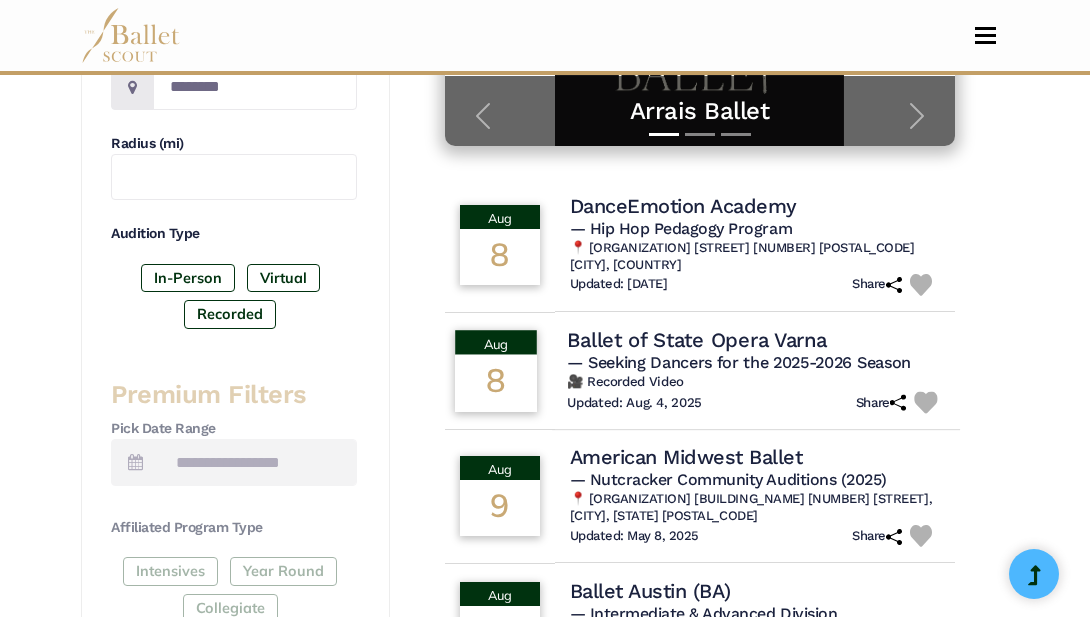 click on "Ballet of State Opera Varna" at bounding box center (696, 339) 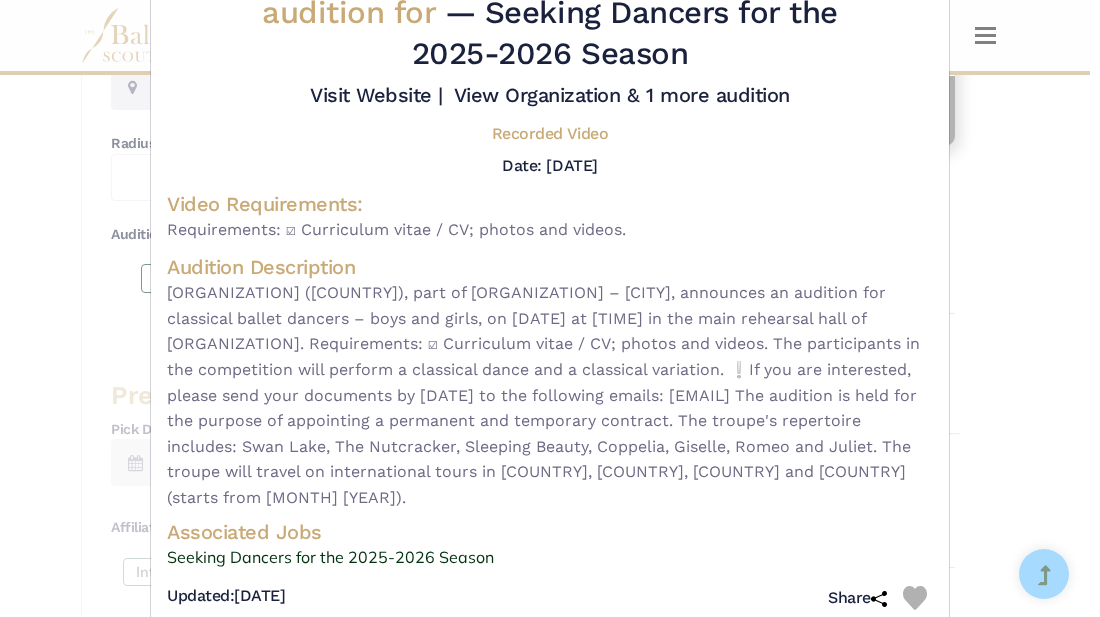 scroll, scrollTop: 88, scrollLeft: 0, axis: vertical 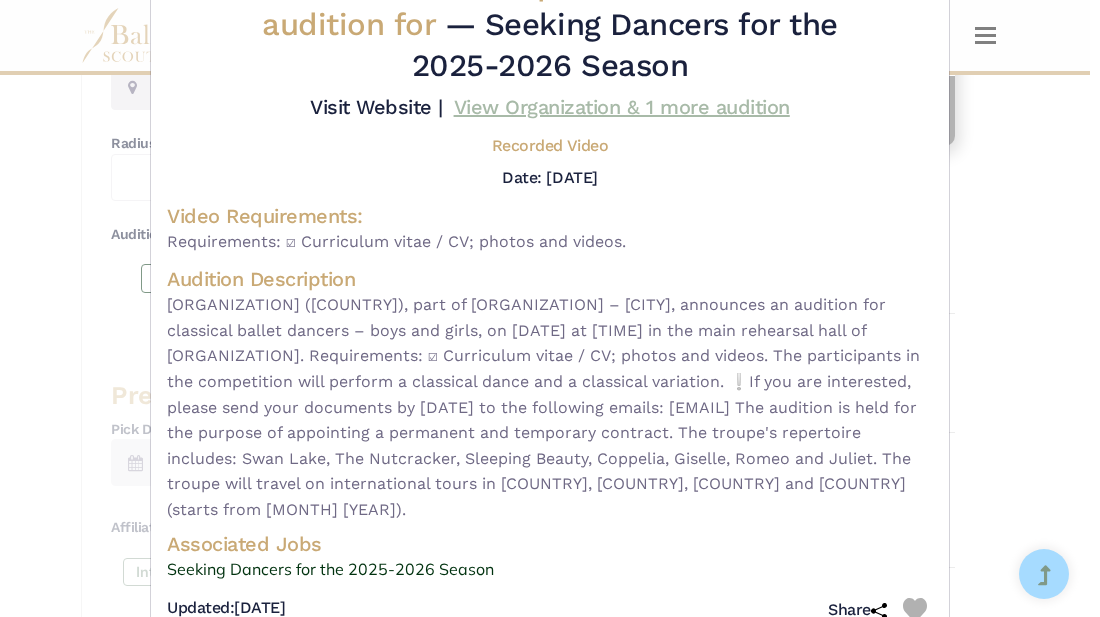 click on "View Organization
& 1 more audition" at bounding box center [622, 107] 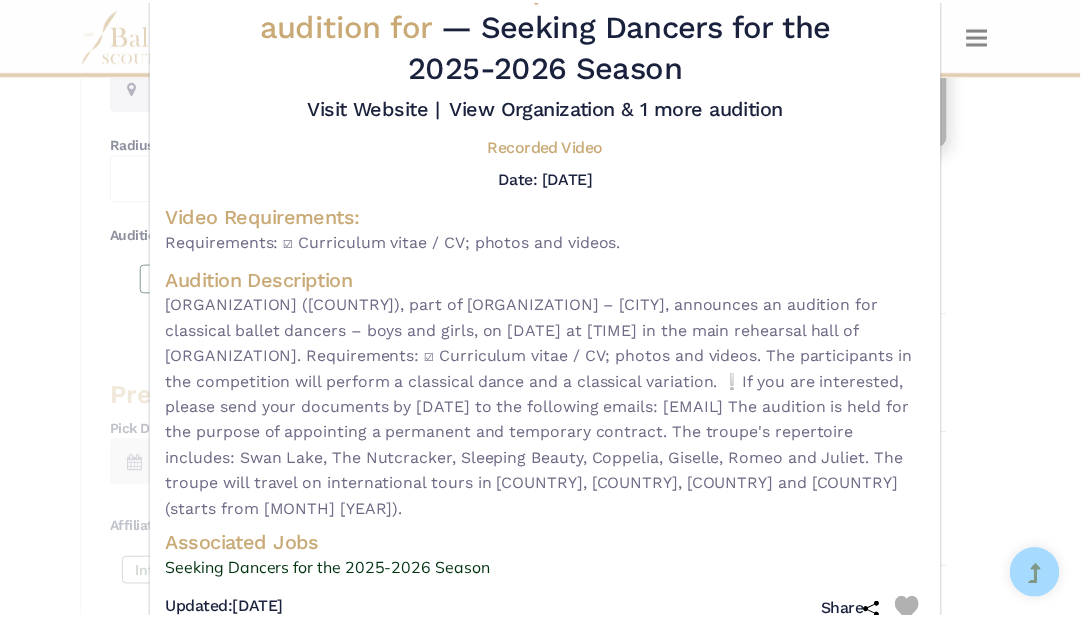 scroll, scrollTop: 0, scrollLeft: 0, axis: both 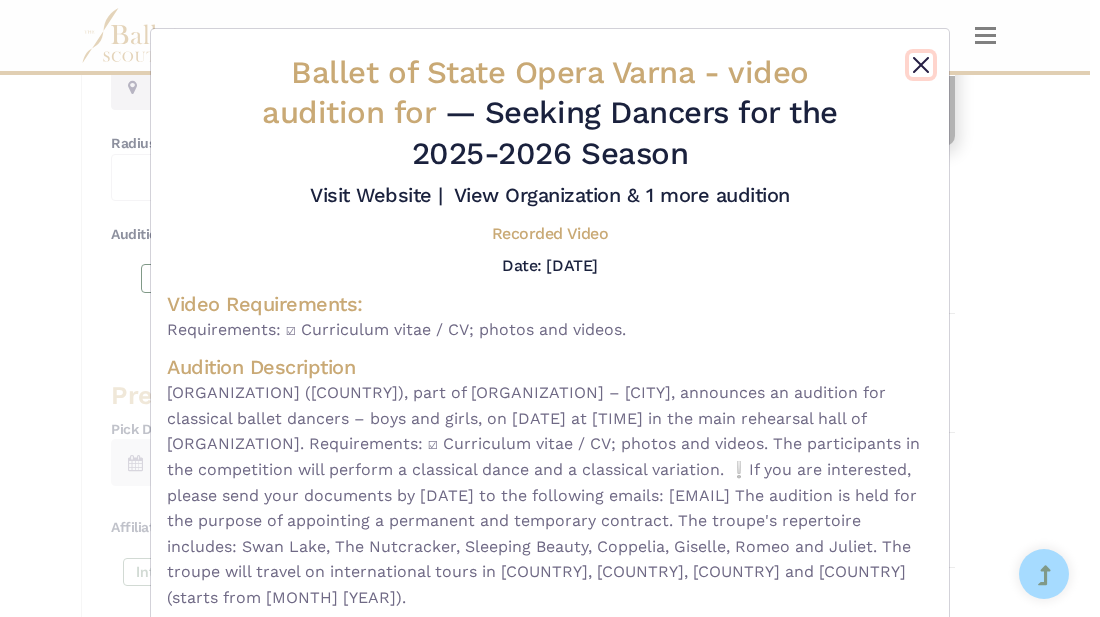 click at bounding box center (921, 65) 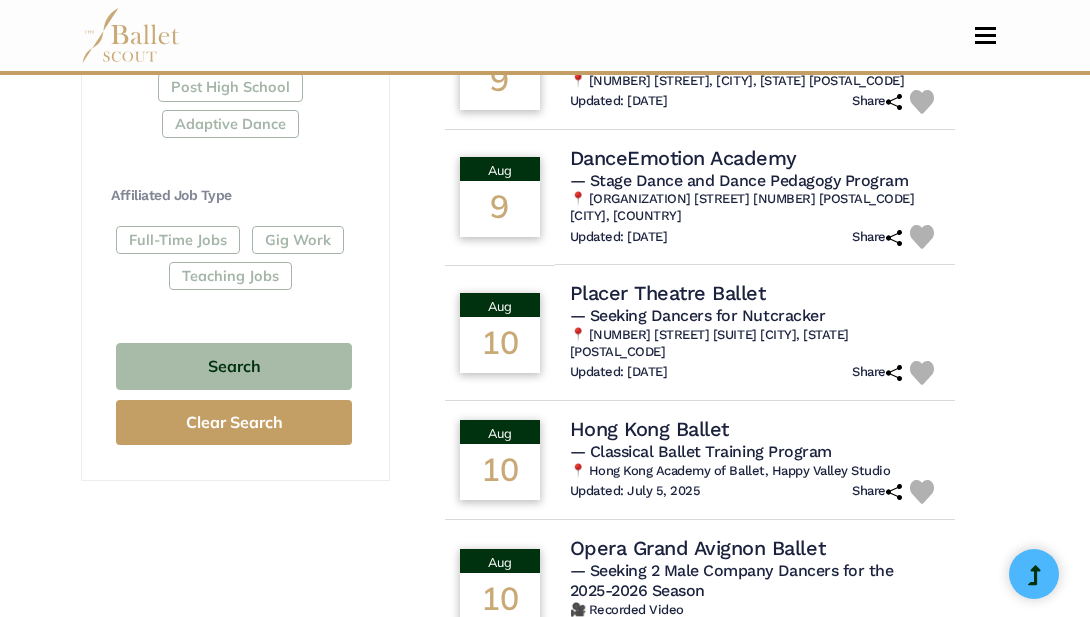 scroll, scrollTop: 1134, scrollLeft: 0, axis: vertical 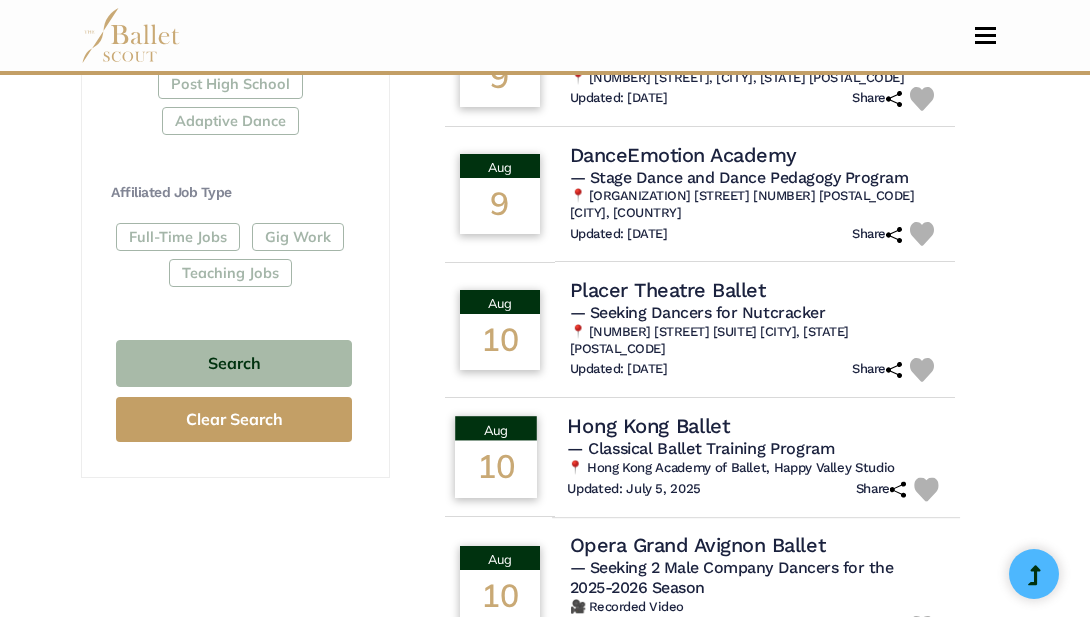 click on "Hong Kong Ballet" at bounding box center [648, 425] 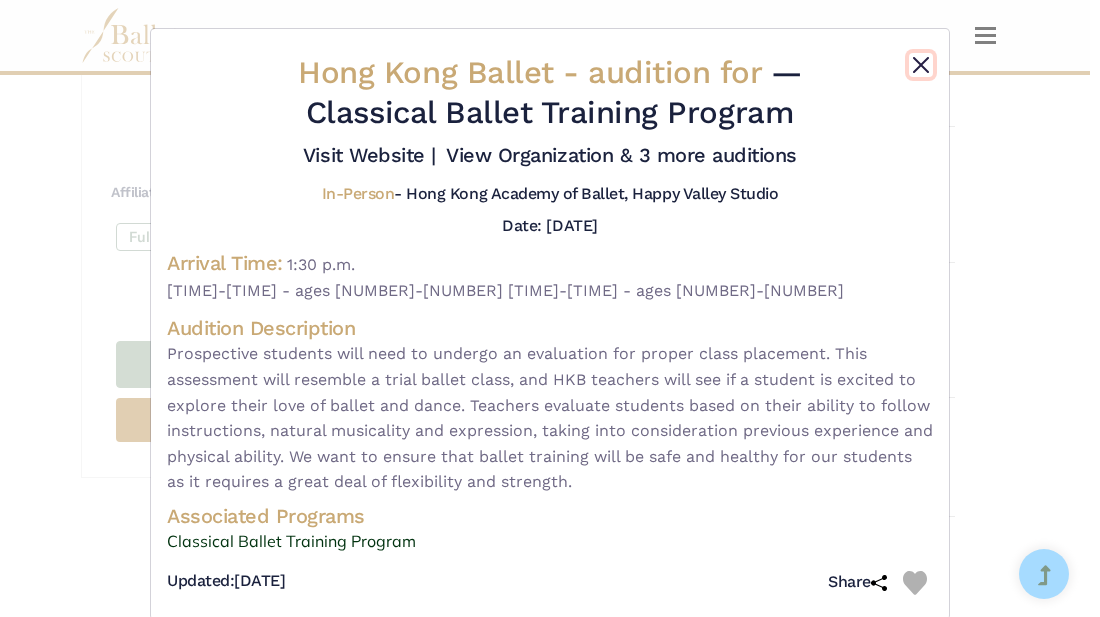 click at bounding box center [921, 65] 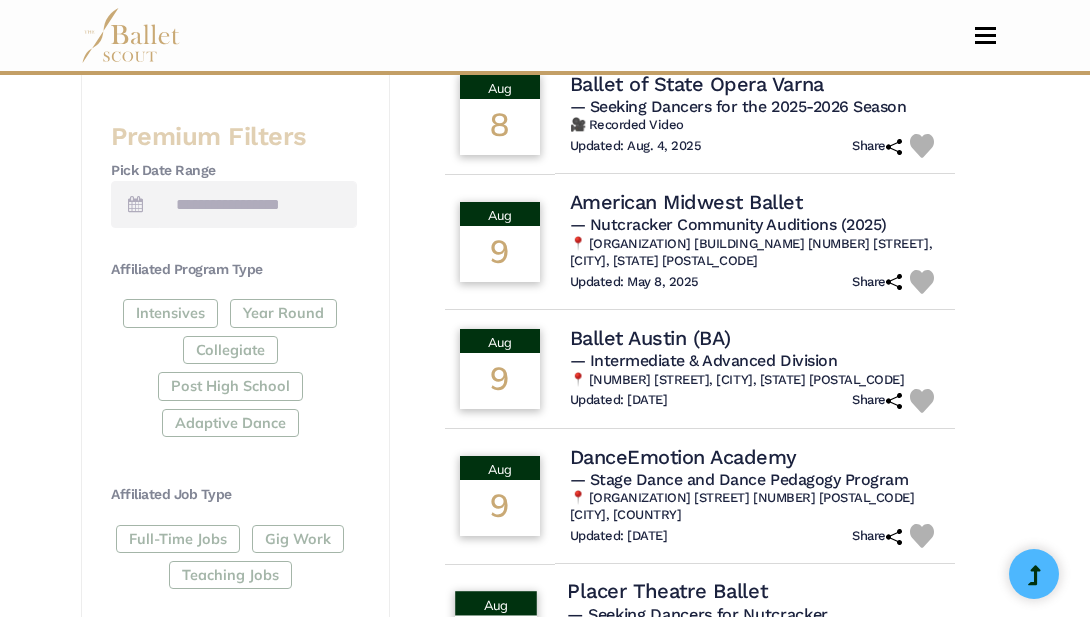 scroll, scrollTop: 829, scrollLeft: 0, axis: vertical 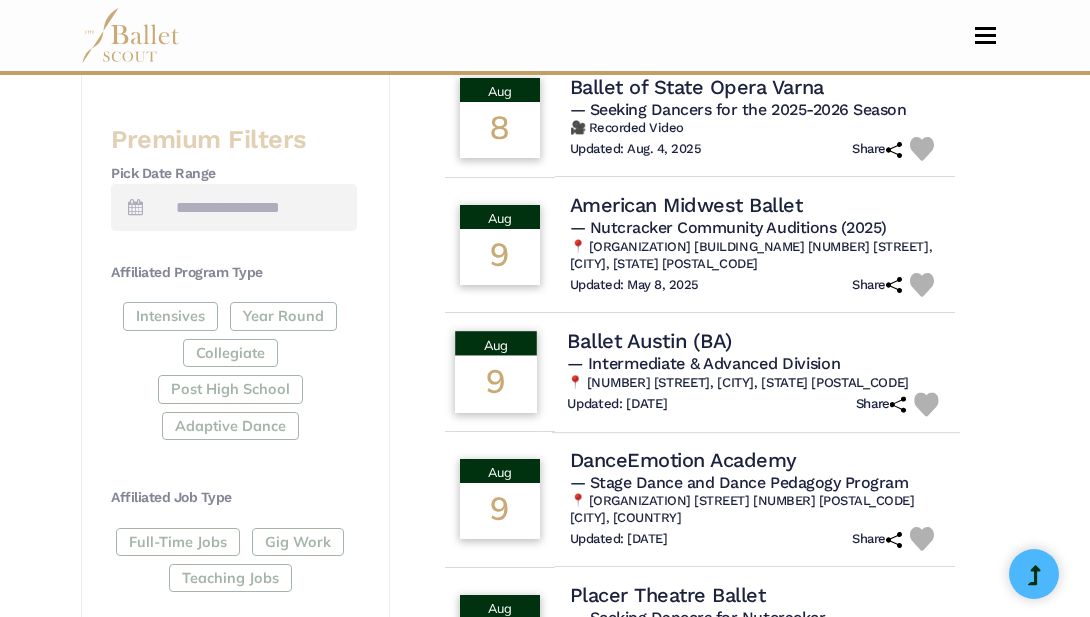 click on "Ballet Austin (BA)" at bounding box center (649, 340) 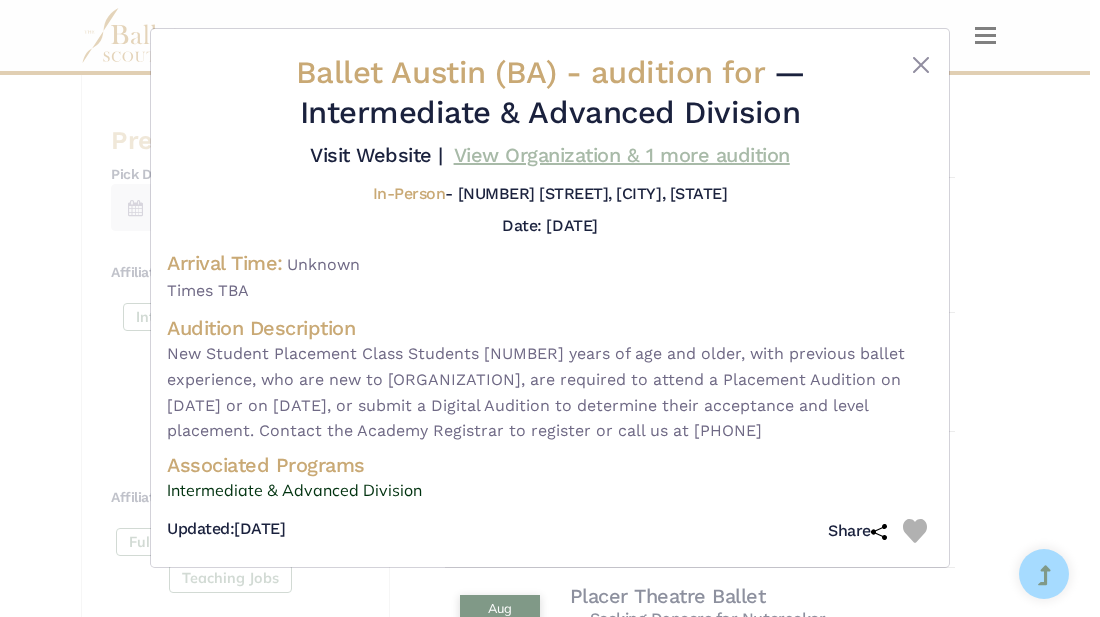 click on "View Organization
& 1 more audition" at bounding box center (622, 155) 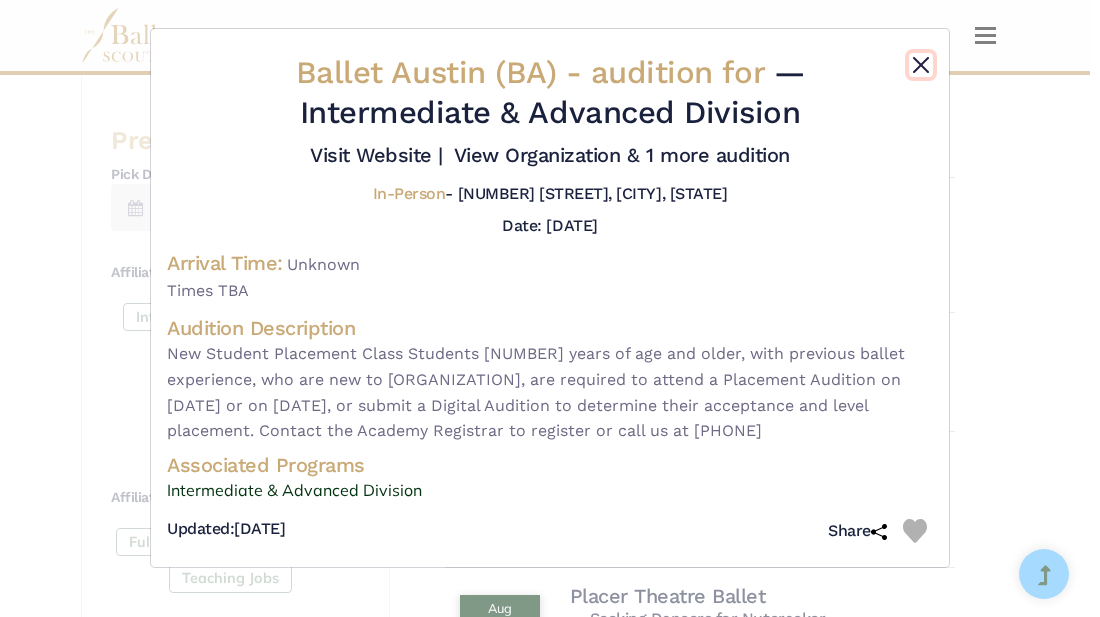 click at bounding box center (921, 65) 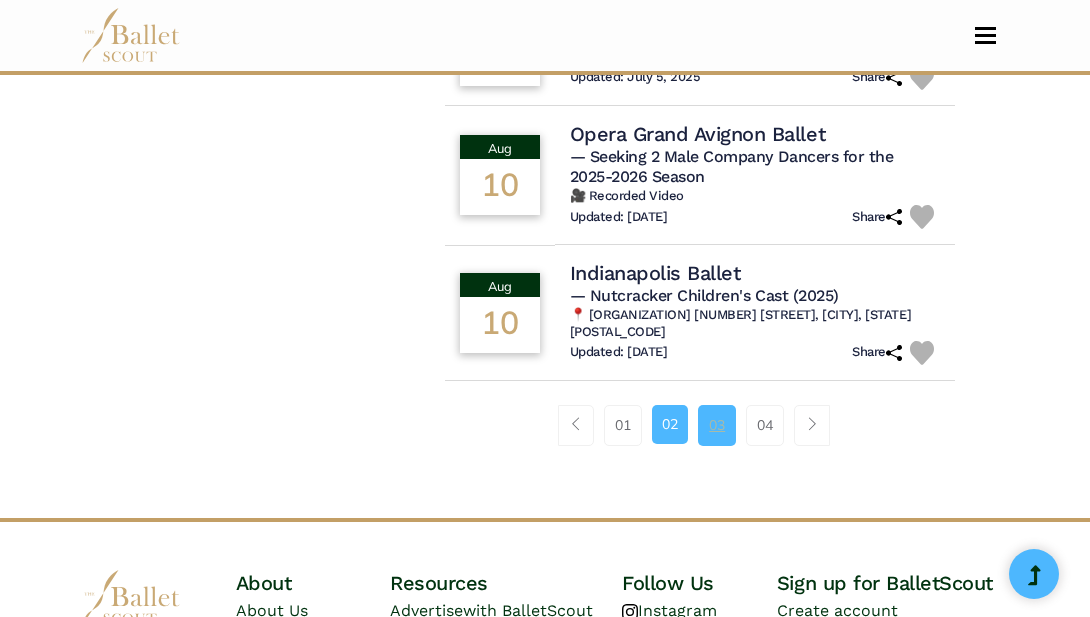scroll, scrollTop: 1546, scrollLeft: 0, axis: vertical 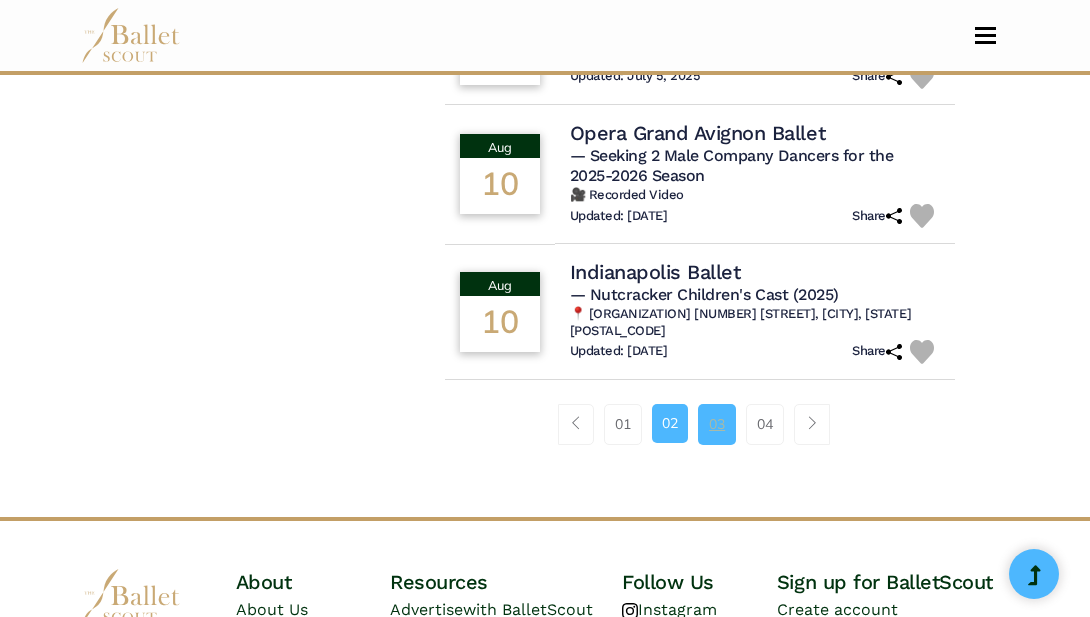 click on "03" at bounding box center (717, 424) 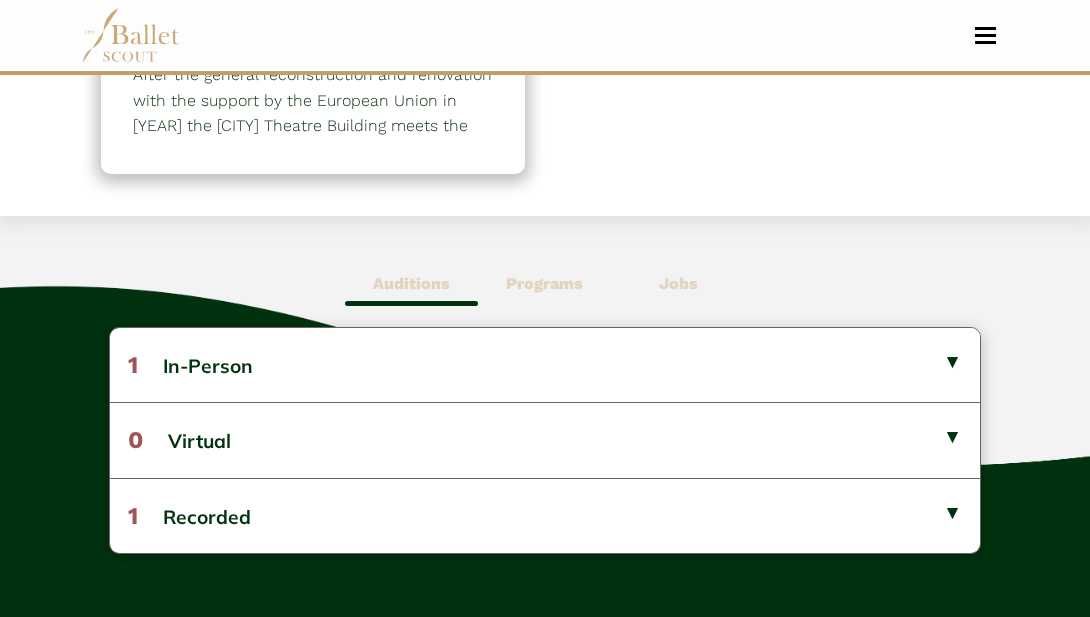 scroll, scrollTop: 364, scrollLeft: 0, axis: vertical 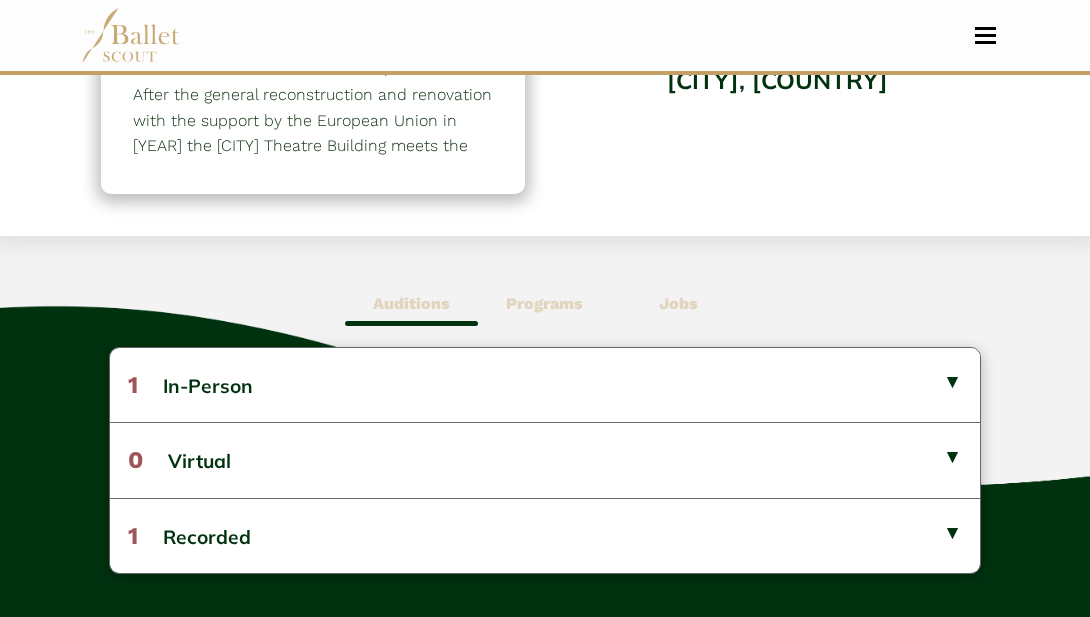click on "Jobs" at bounding box center (678, 303) 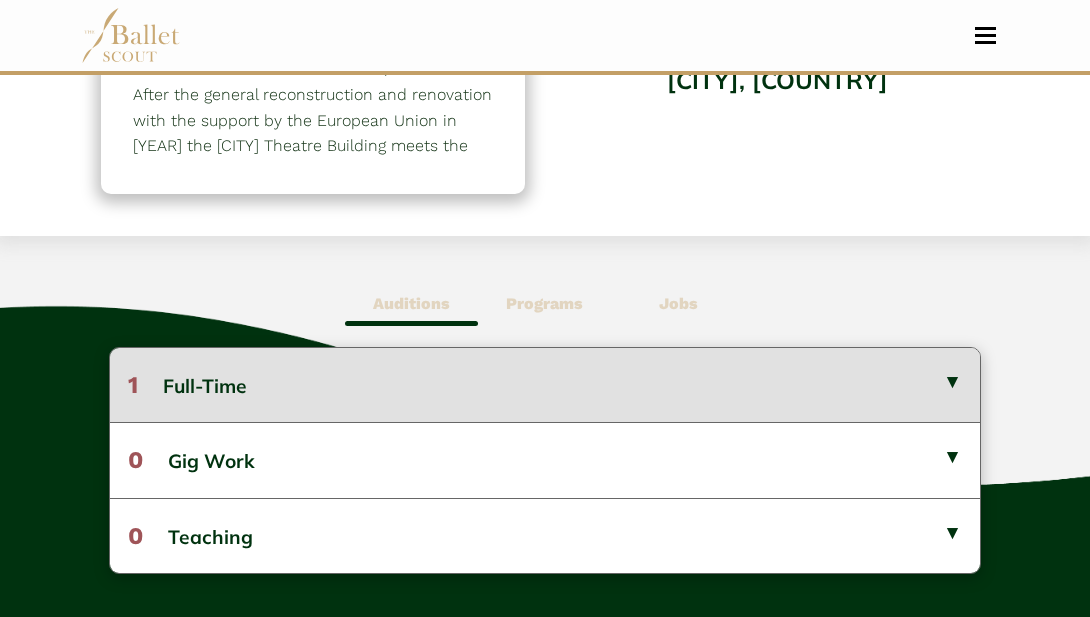click on "1   Full-Time" at bounding box center [545, 385] 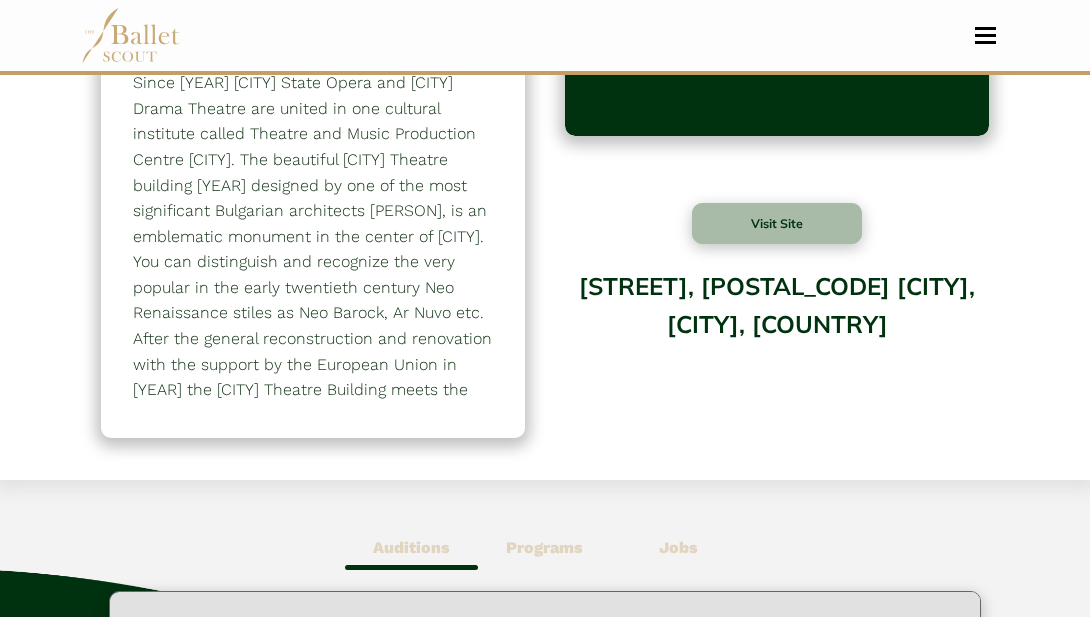 scroll, scrollTop: 0, scrollLeft: 0, axis: both 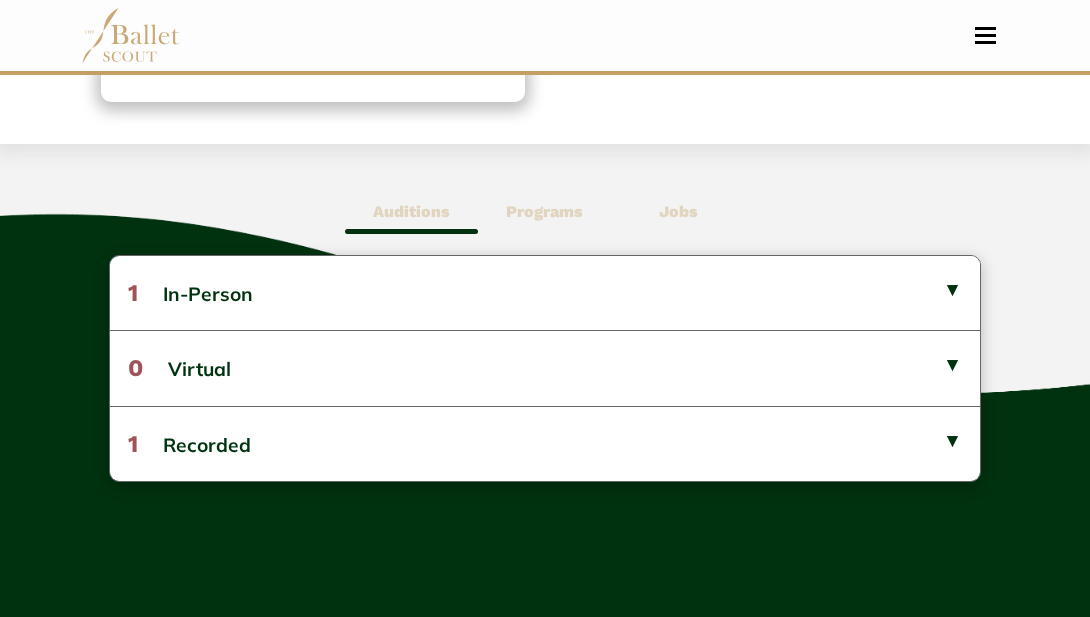 click on "Jobs" at bounding box center (678, 211) 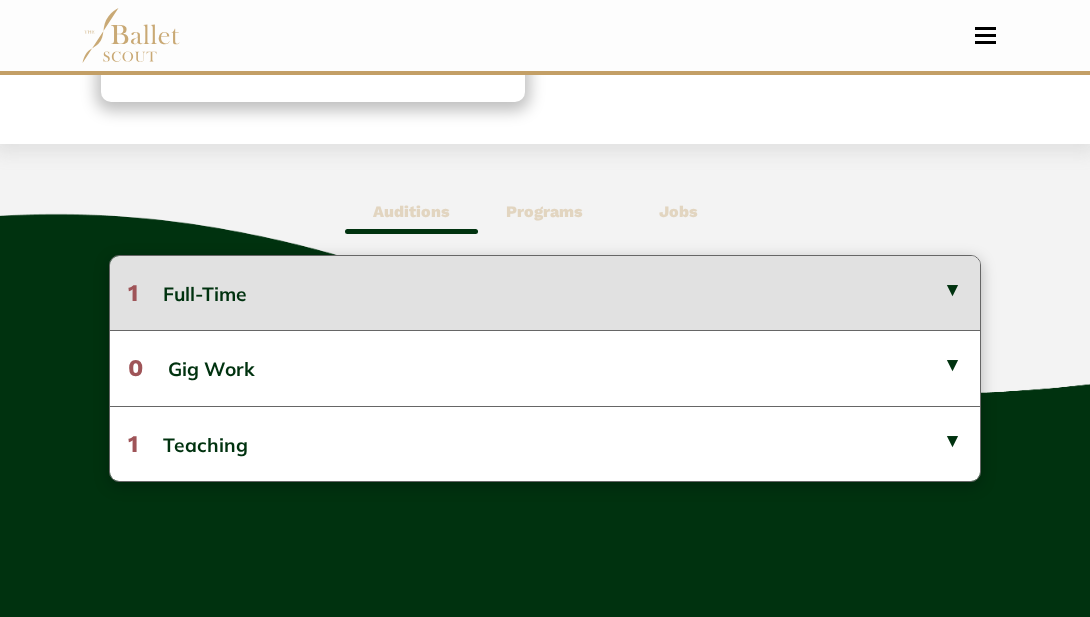 click on "1   Full-Time" at bounding box center [545, 293] 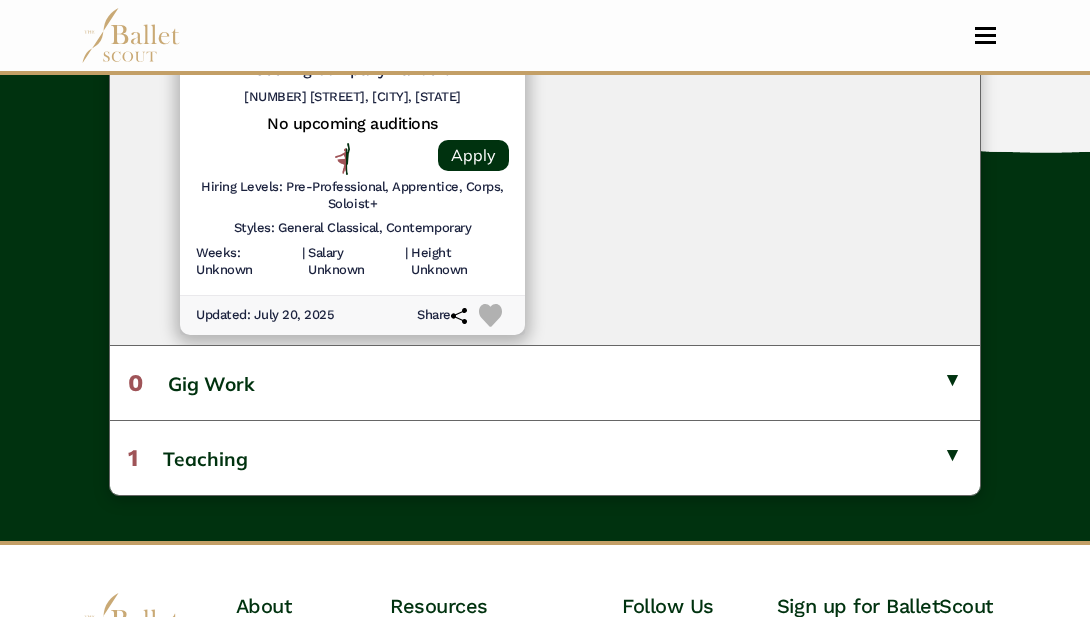 scroll, scrollTop: 774, scrollLeft: 0, axis: vertical 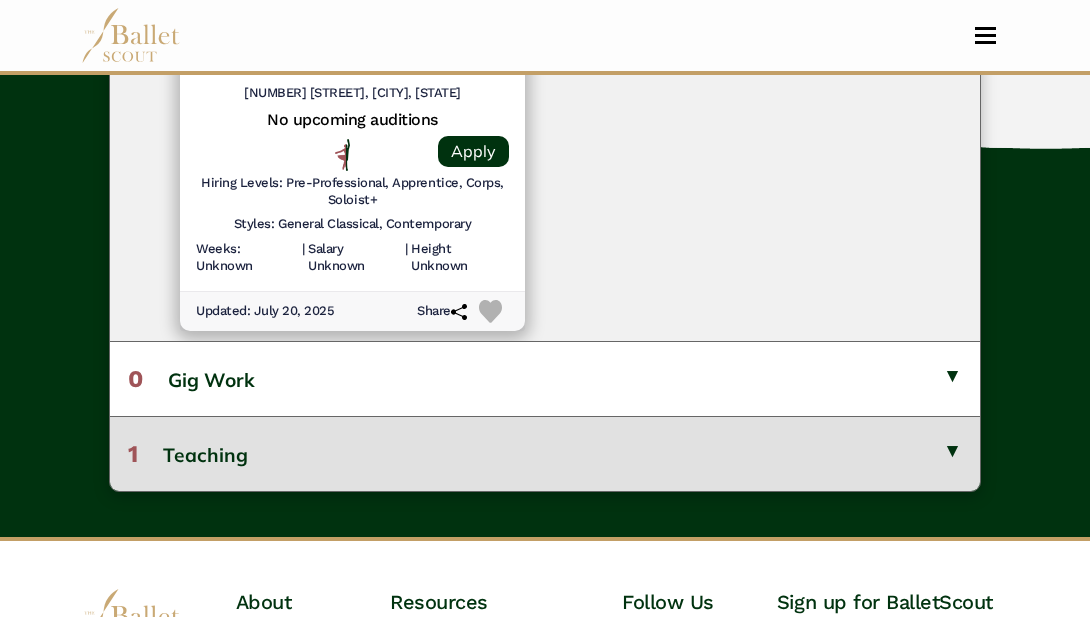 click on "1   Teaching" at bounding box center [545, 453] 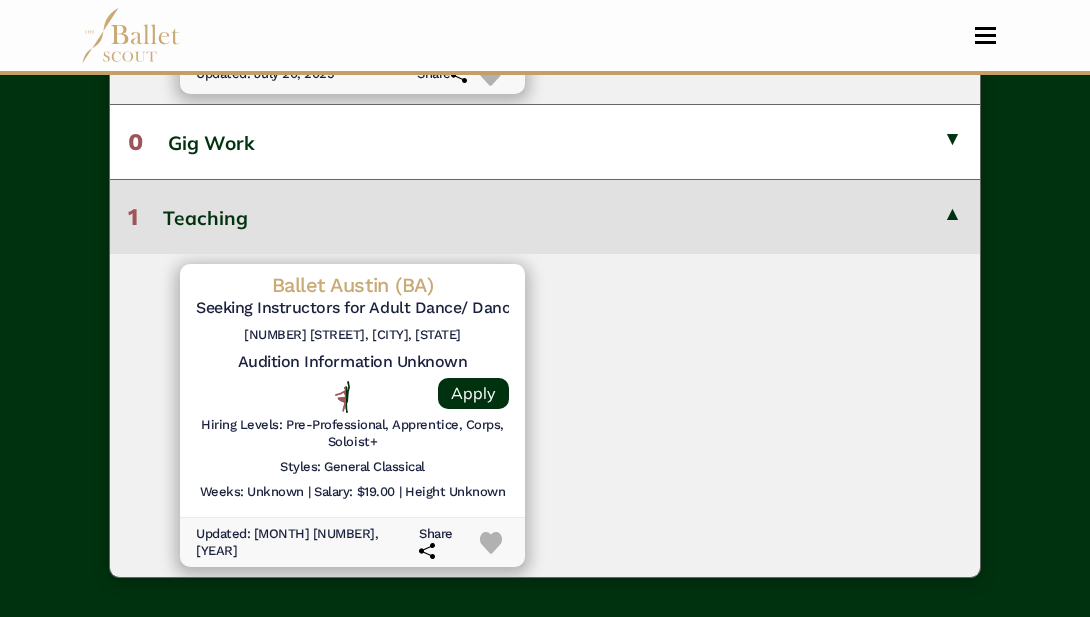 scroll, scrollTop: 1016, scrollLeft: 0, axis: vertical 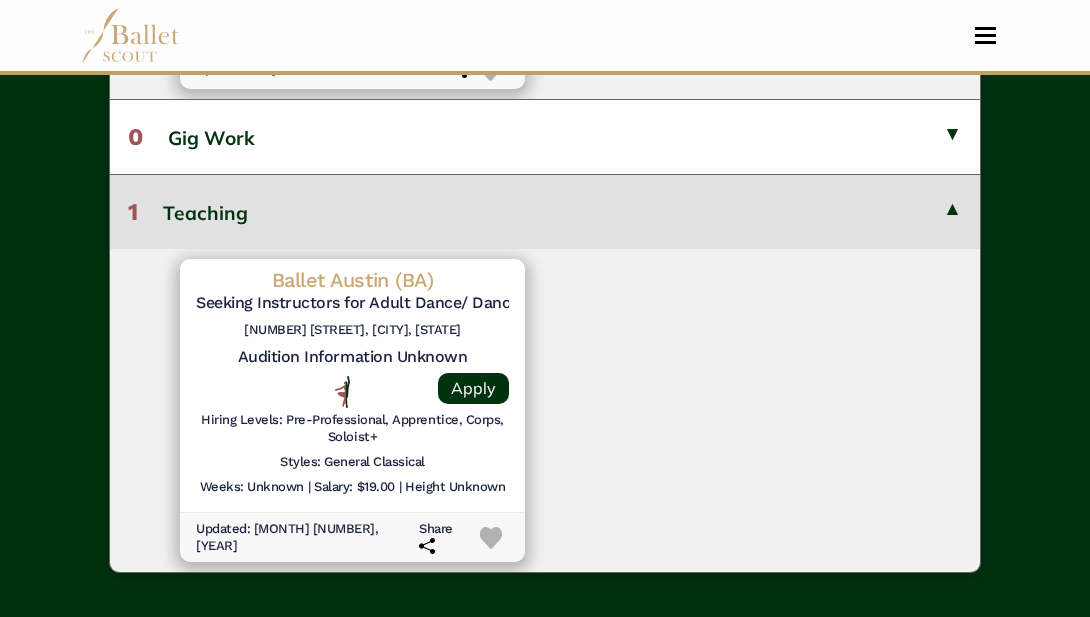 click on "1   Teaching" at bounding box center [545, 211] 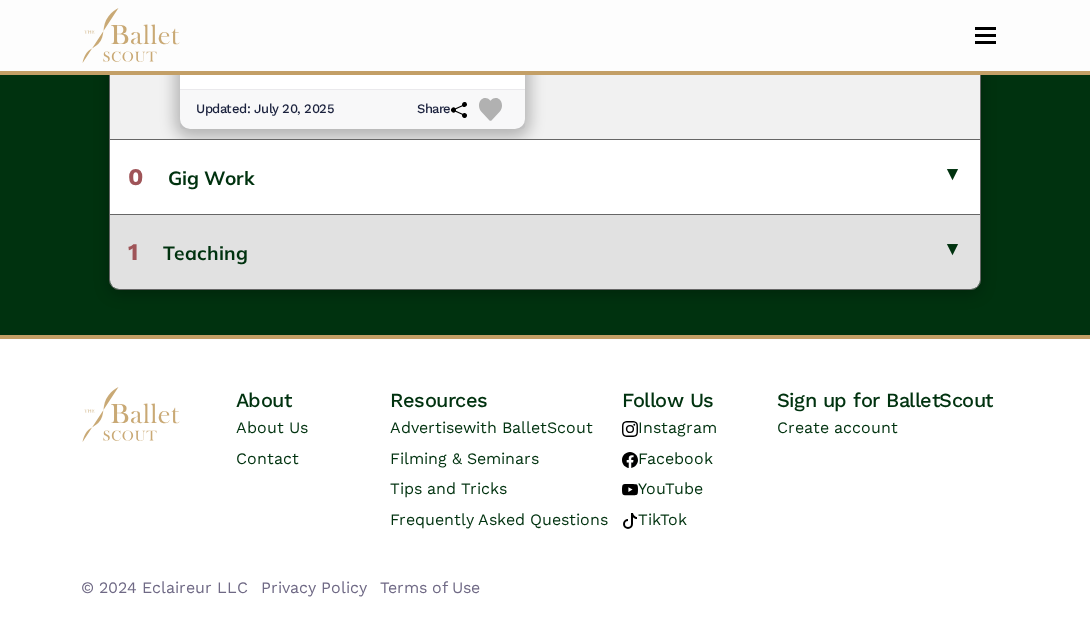 click on "1   Teaching" at bounding box center (545, 251) 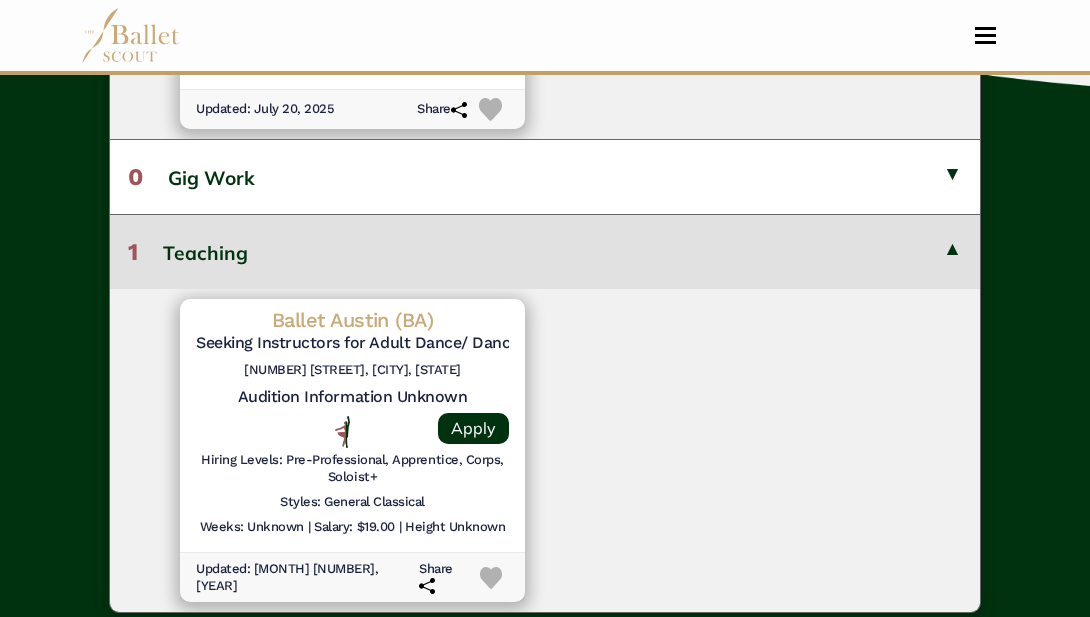 scroll, scrollTop: 1016, scrollLeft: 0, axis: vertical 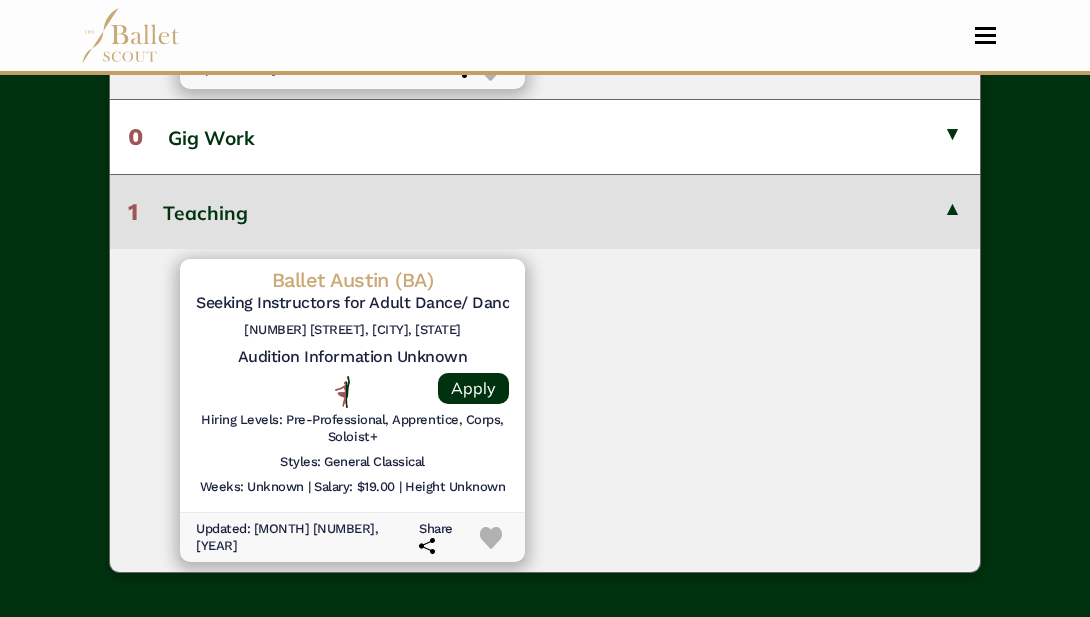 click on "1   Teaching" at bounding box center (545, 211) 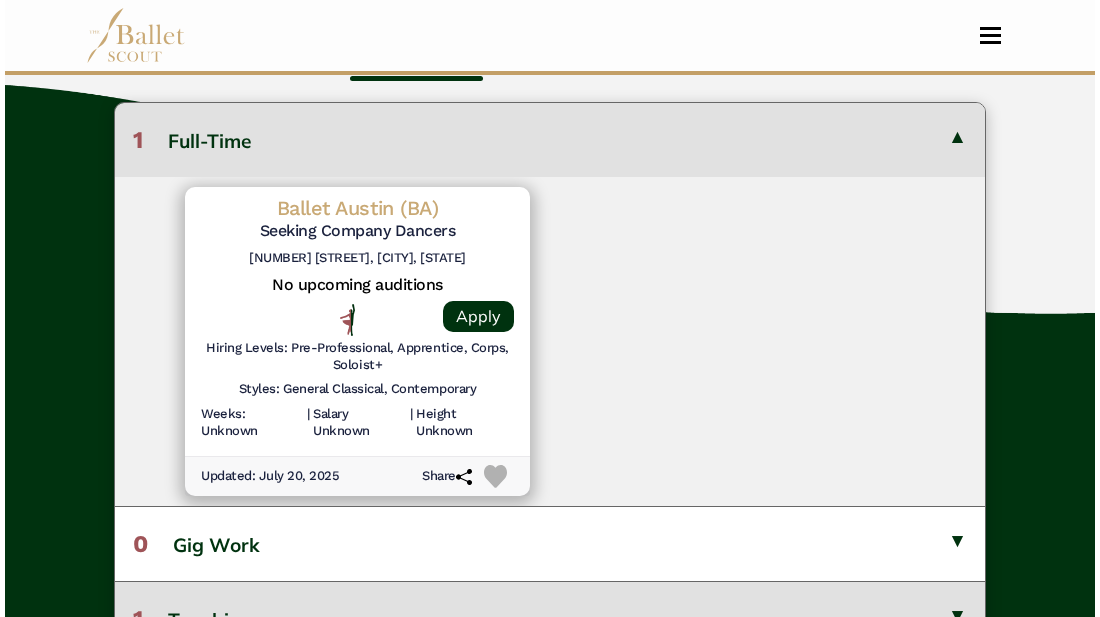 scroll, scrollTop: 607, scrollLeft: 0, axis: vertical 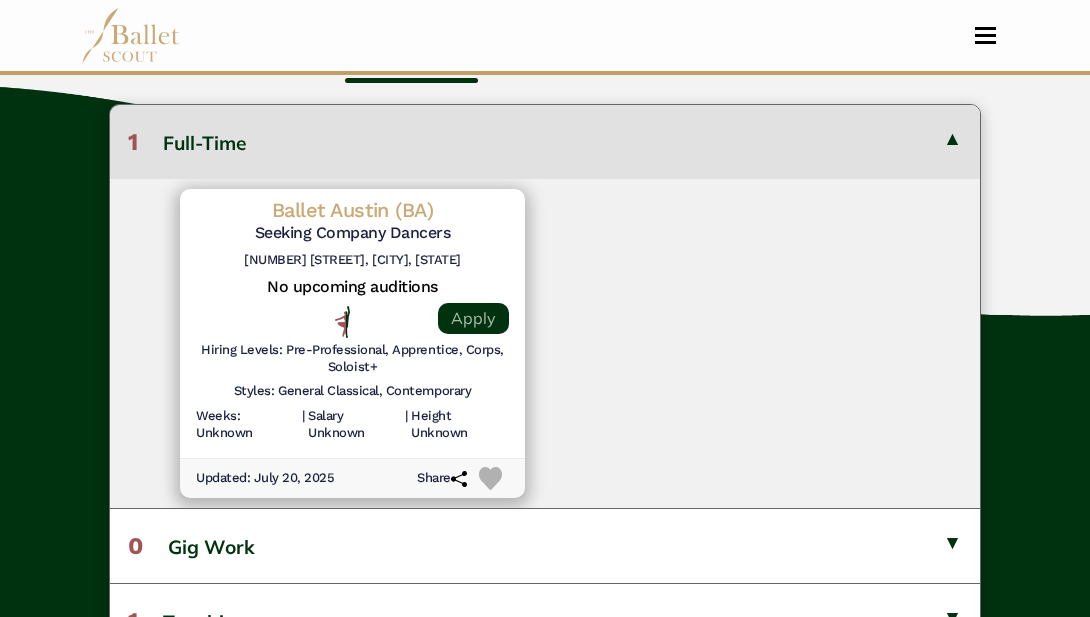 click on "Apply" at bounding box center (473, 318) 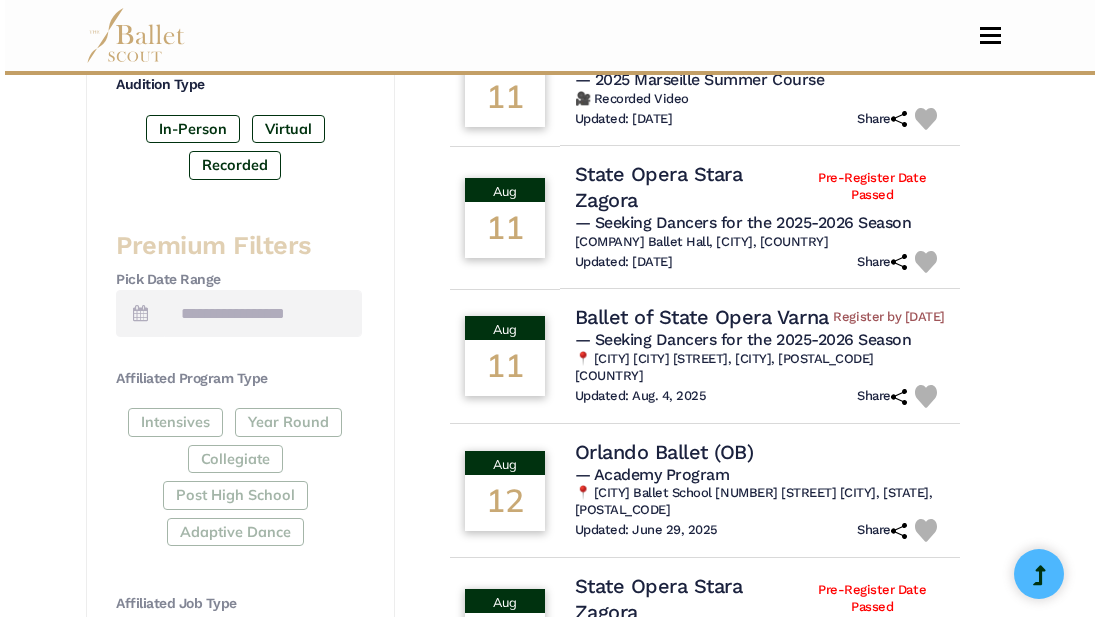scroll, scrollTop: 725, scrollLeft: 0, axis: vertical 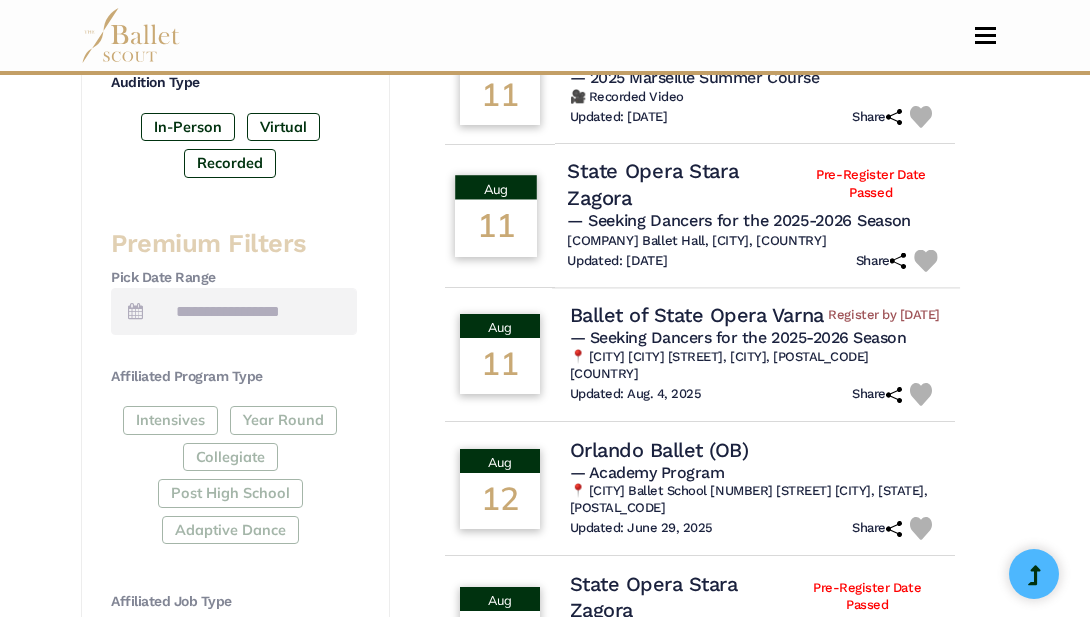 click on "State Opera Stara Zagora" at bounding box center (681, 184) 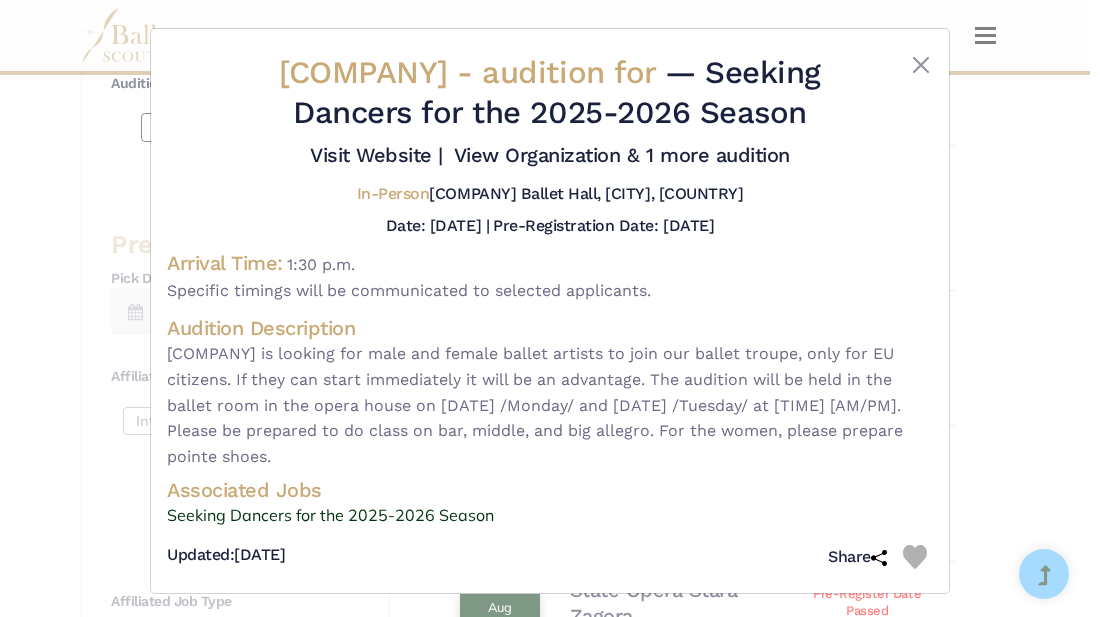 click on "Audition Description" at bounding box center [550, 328] 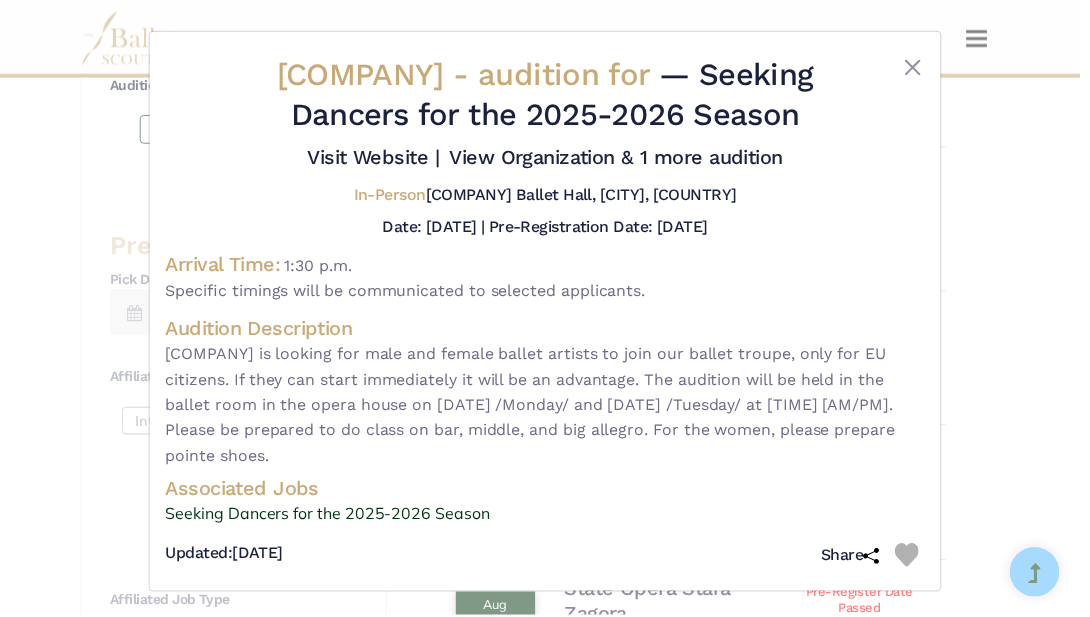 scroll, scrollTop: 45, scrollLeft: 0, axis: vertical 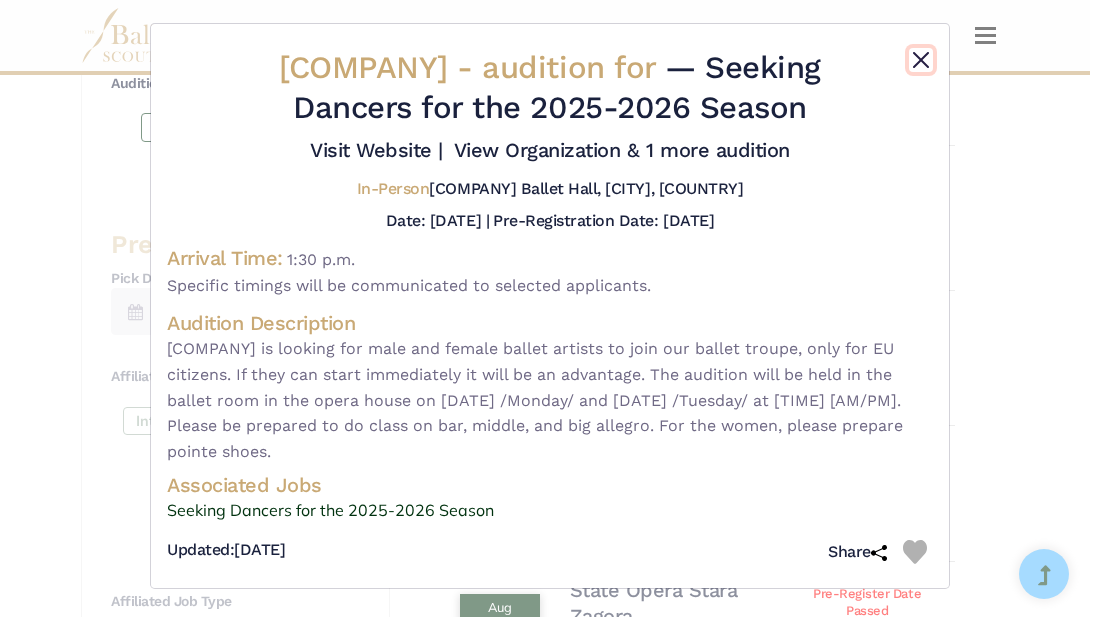 click at bounding box center (921, 60) 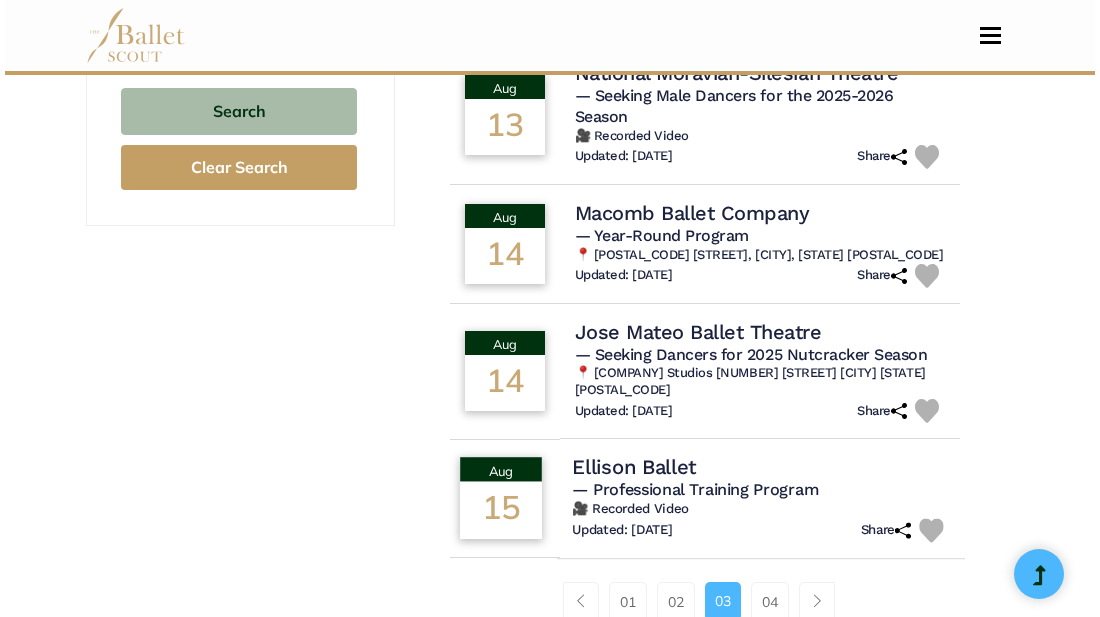 scroll, scrollTop: 1397, scrollLeft: 0, axis: vertical 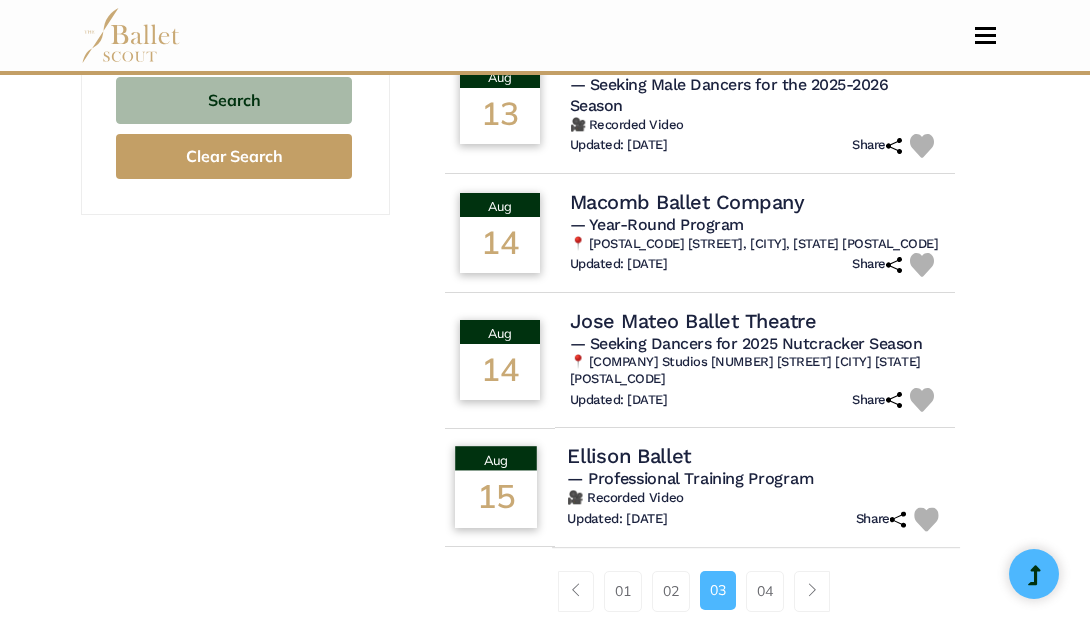click on "Ellison Ballet" at bounding box center [629, 455] 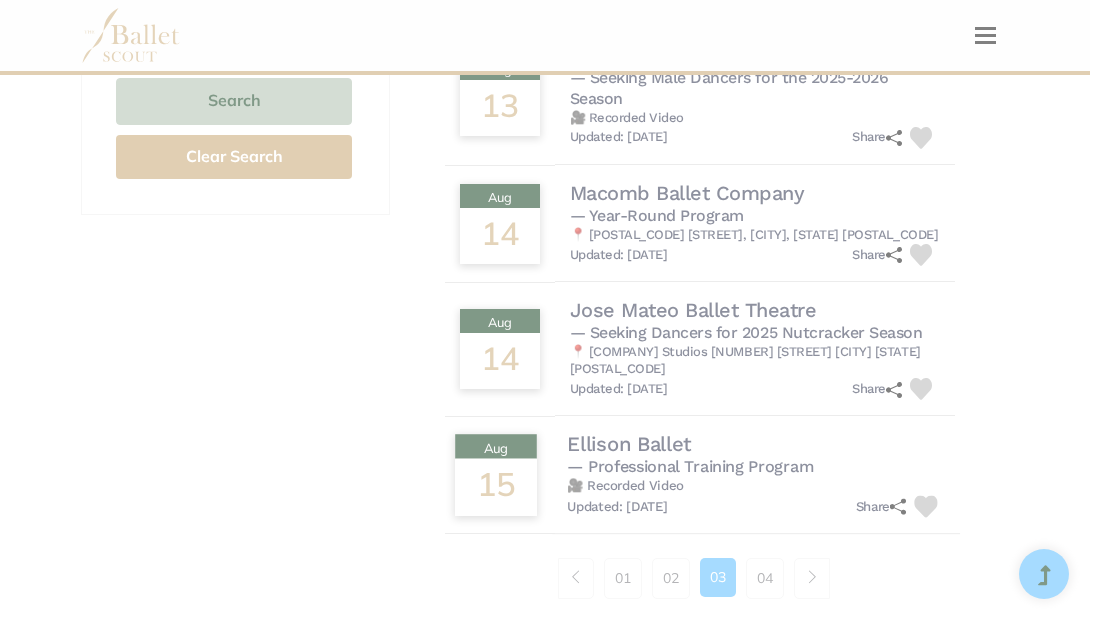 scroll, scrollTop: 0, scrollLeft: 0, axis: both 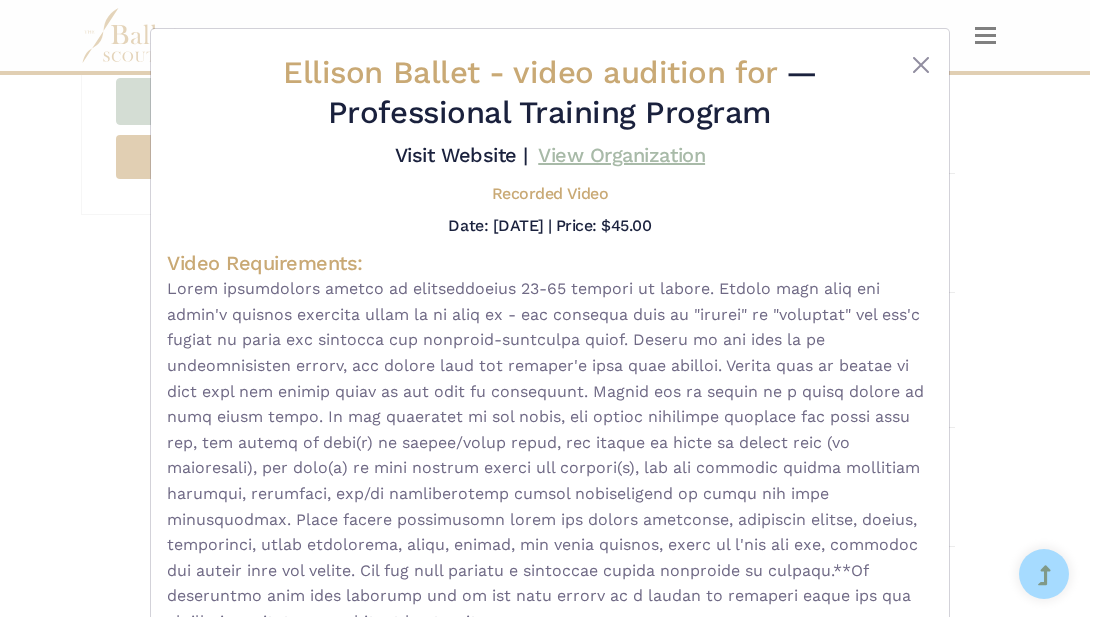 click on "View Organization" at bounding box center (621, 155) 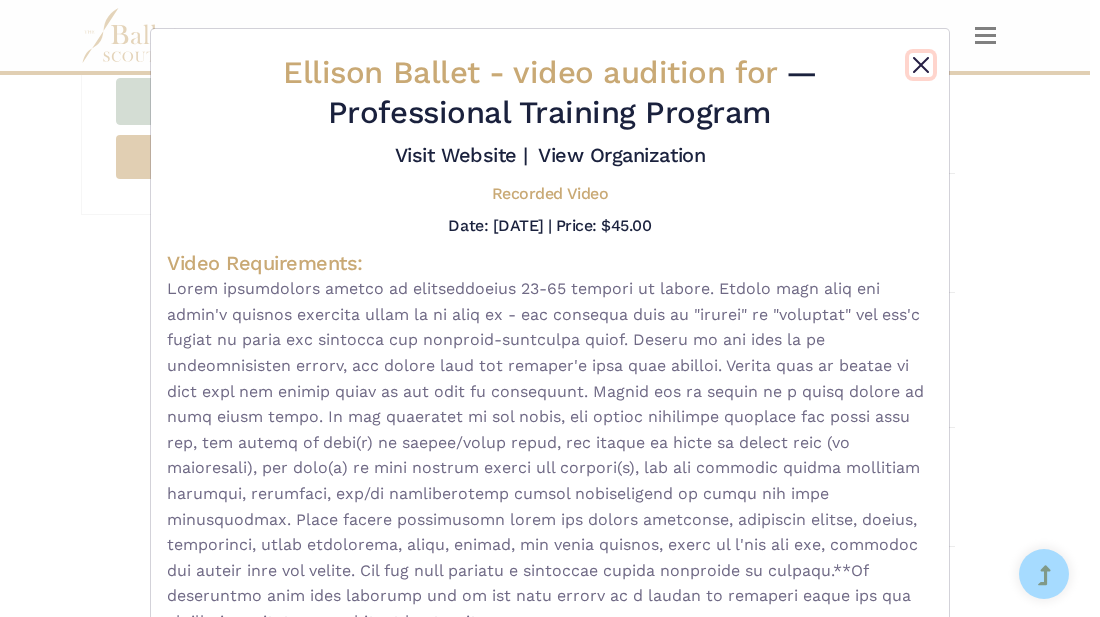 click at bounding box center (921, 65) 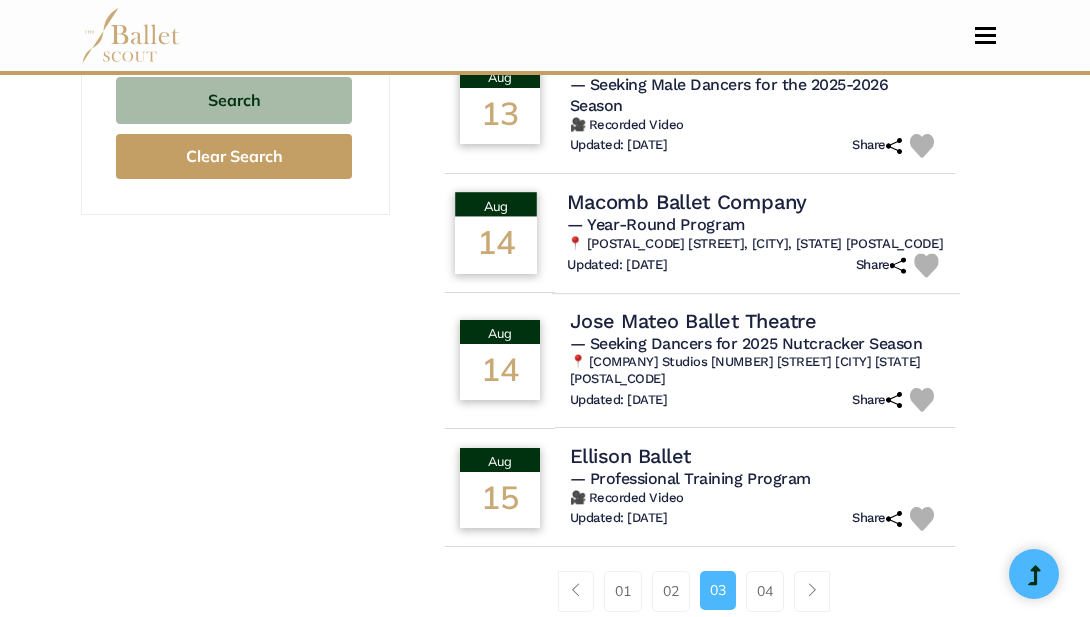 click on "Macomb Ballet Company" at bounding box center (687, 201) 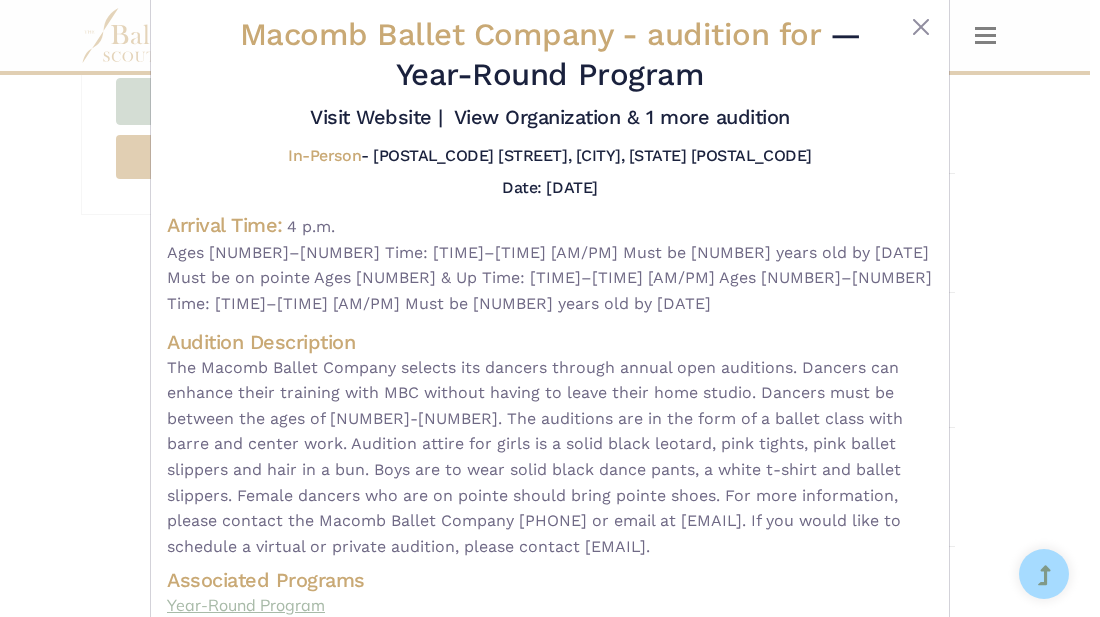 scroll, scrollTop: 0, scrollLeft: 0, axis: both 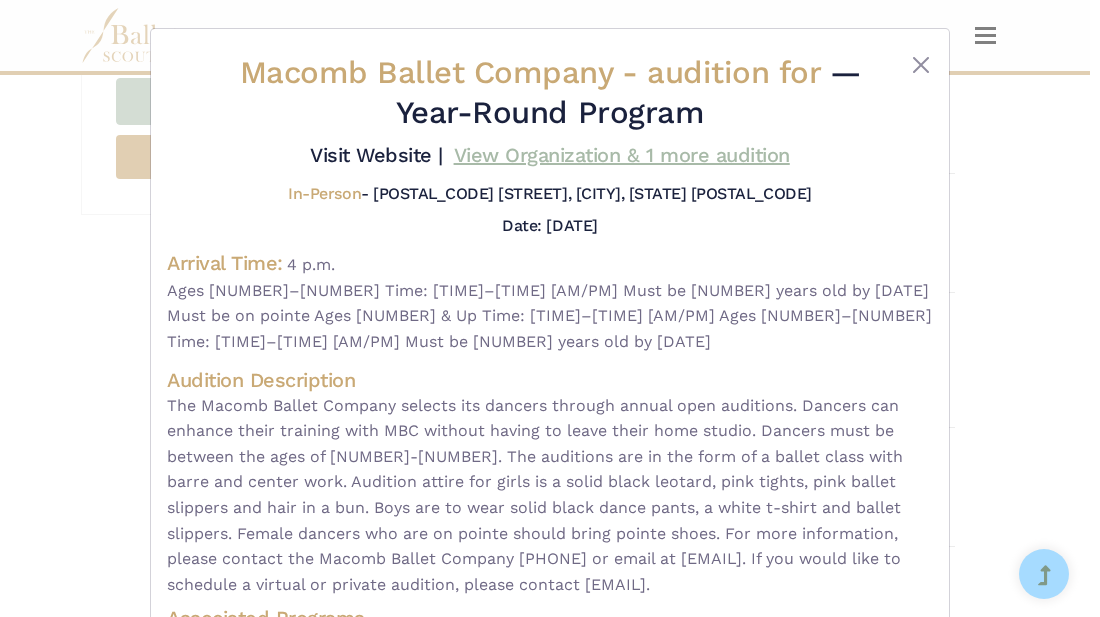 click on "View Organization
& 1 more audition" at bounding box center (622, 155) 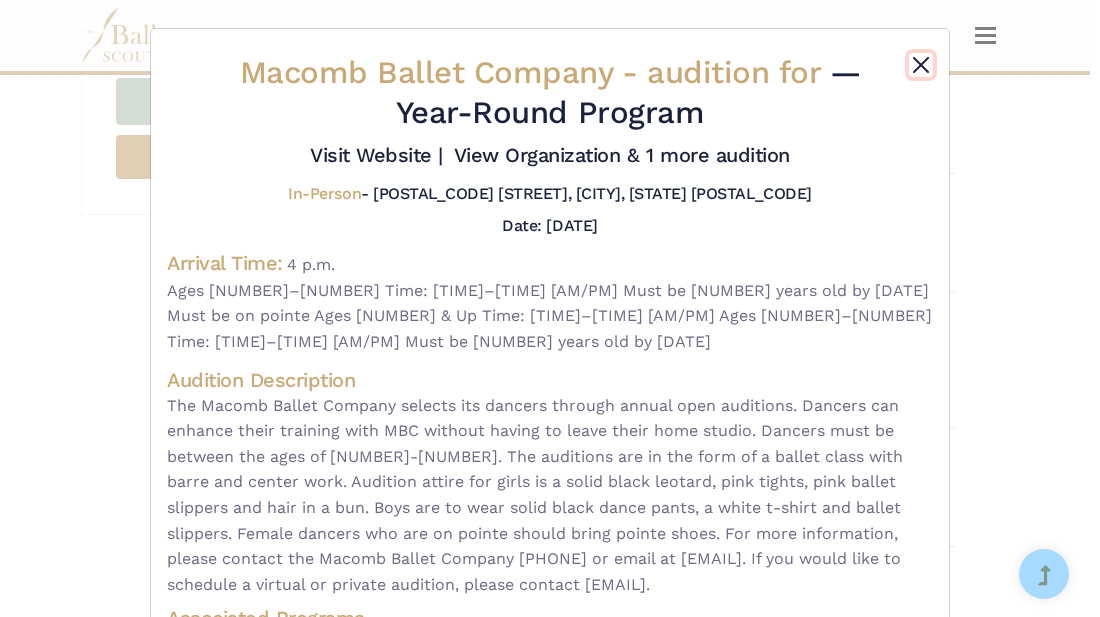 click at bounding box center (921, 65) 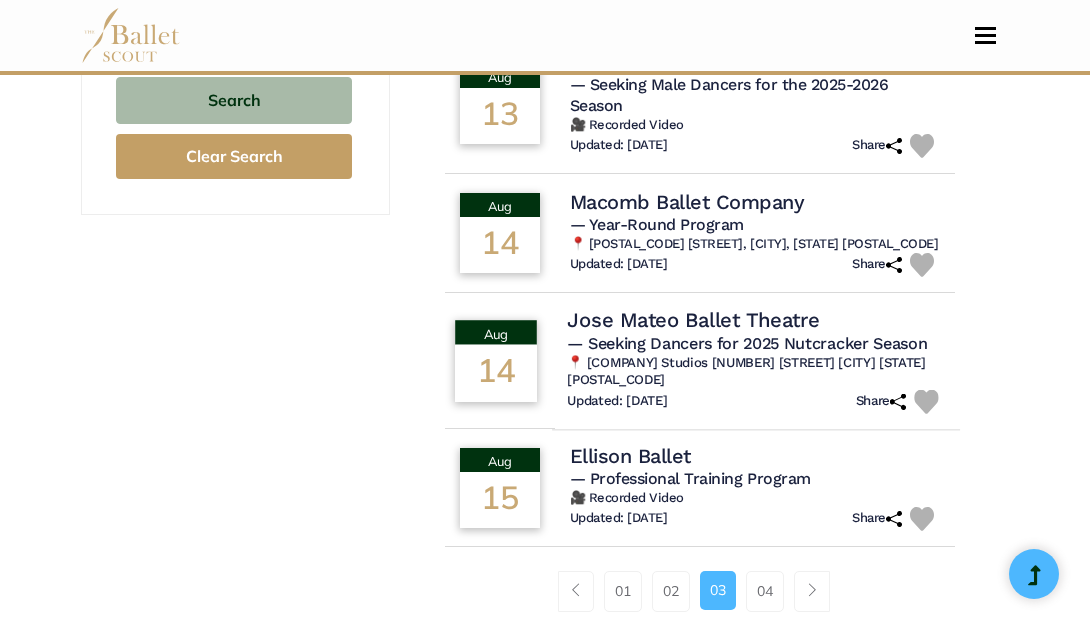 click on "Jose Mateo Ballet Theatre" at bounding box center (693, 320) 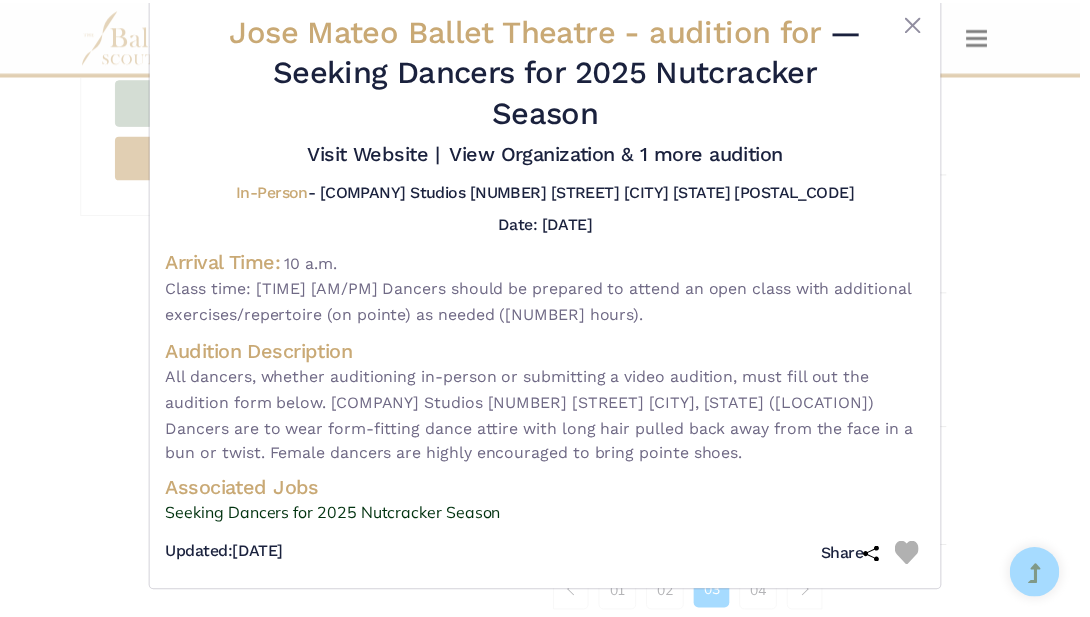 scroll, scrollTop: 45, scrollLeft: 0, axis: vertical 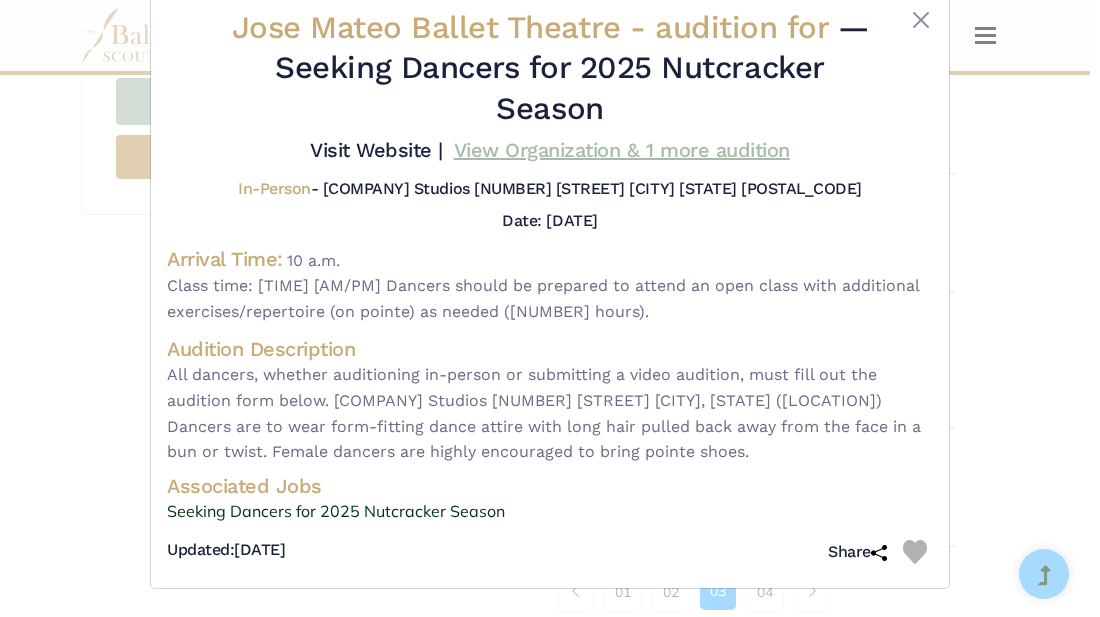 click on "View Organization
& 1 more audition" at bounding box center (622, 150) 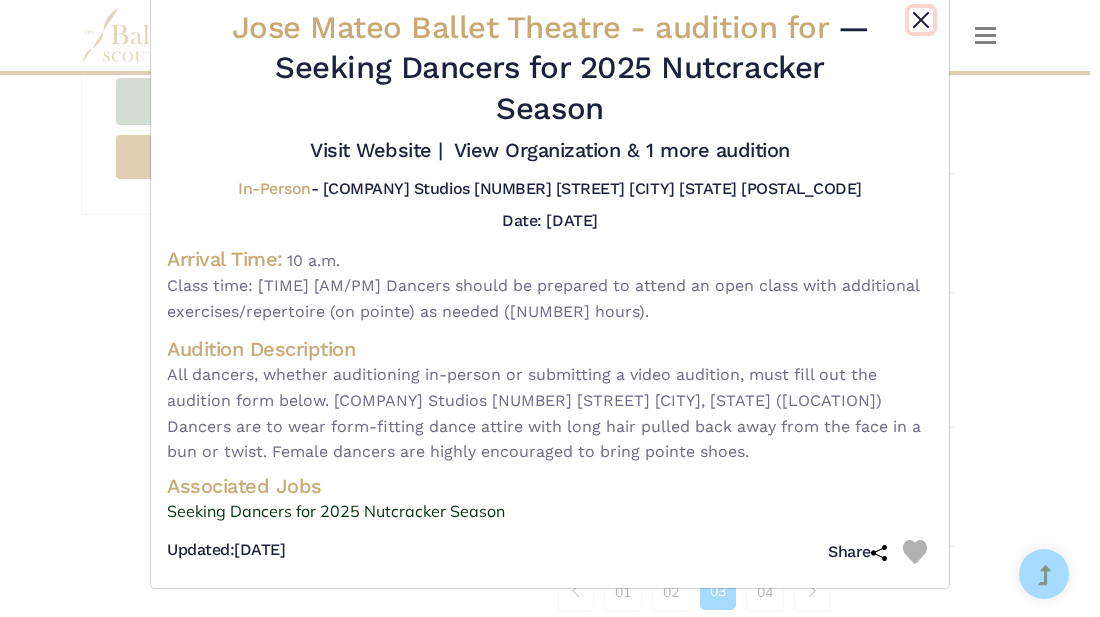 click at bounding box center (921, 20) 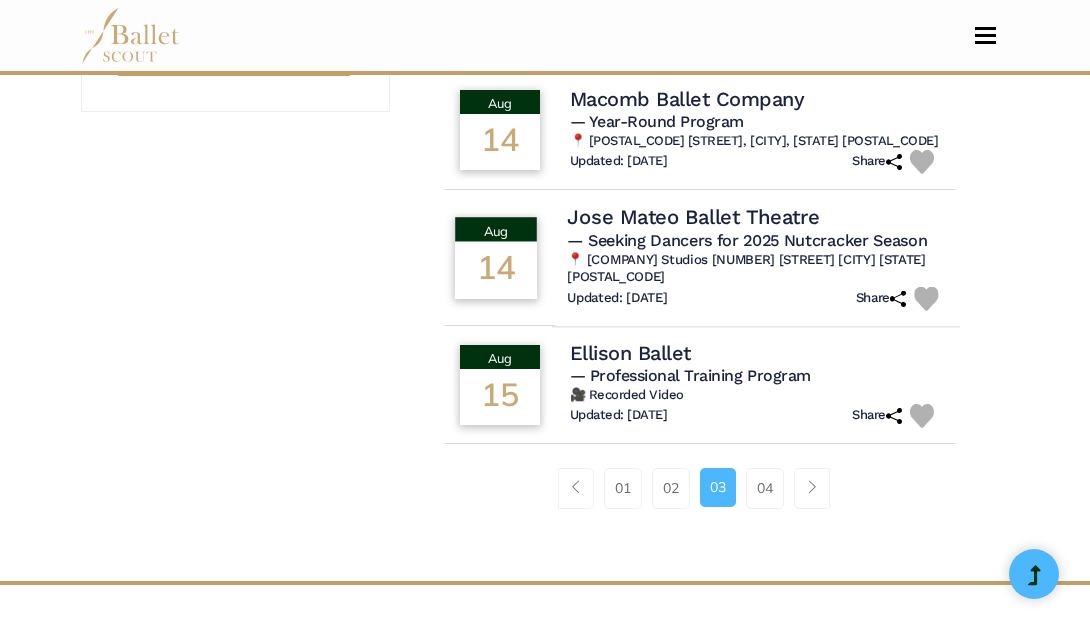 scroll, scrollTop: 1511, scrollLeft: 0, axis: vertical 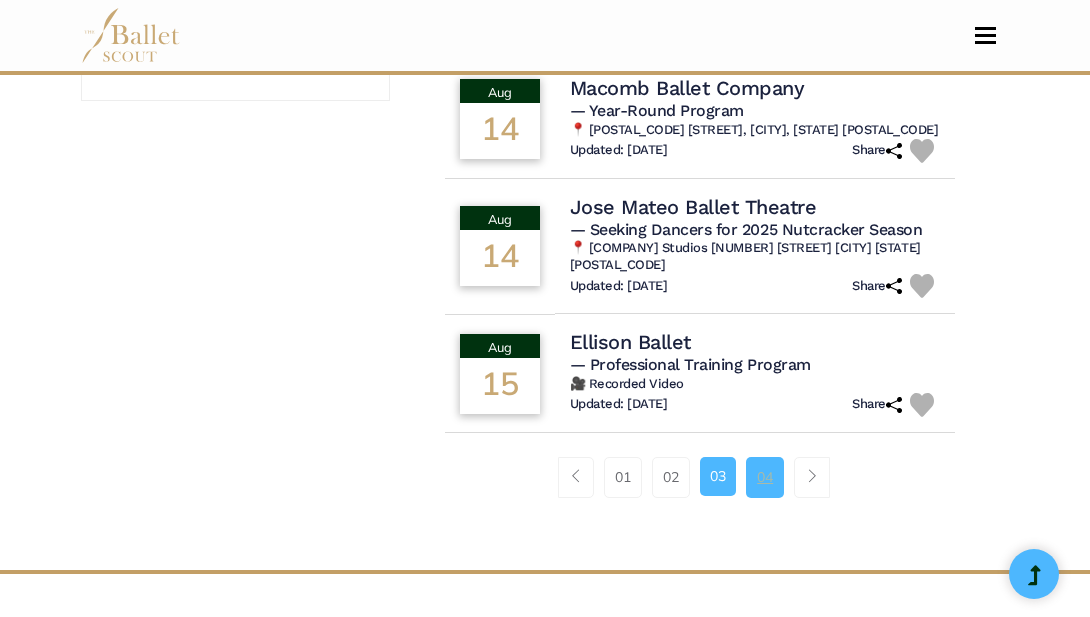 click on "04" at bounding box center [765, 477] 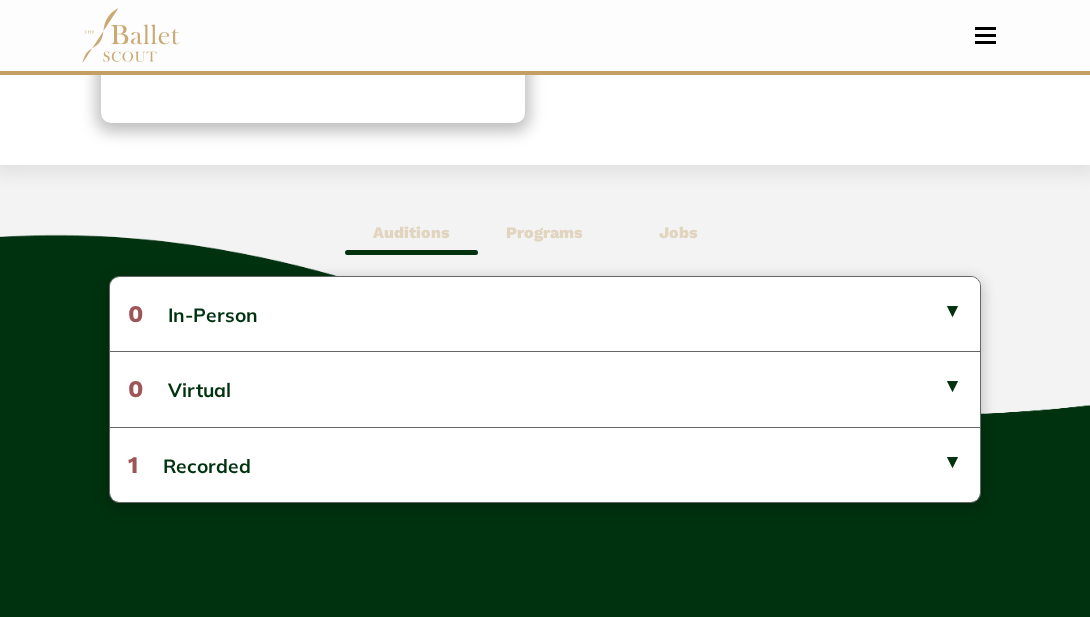 scroll, scrollTop: 412, scrollLeft: 0, axis: vertical 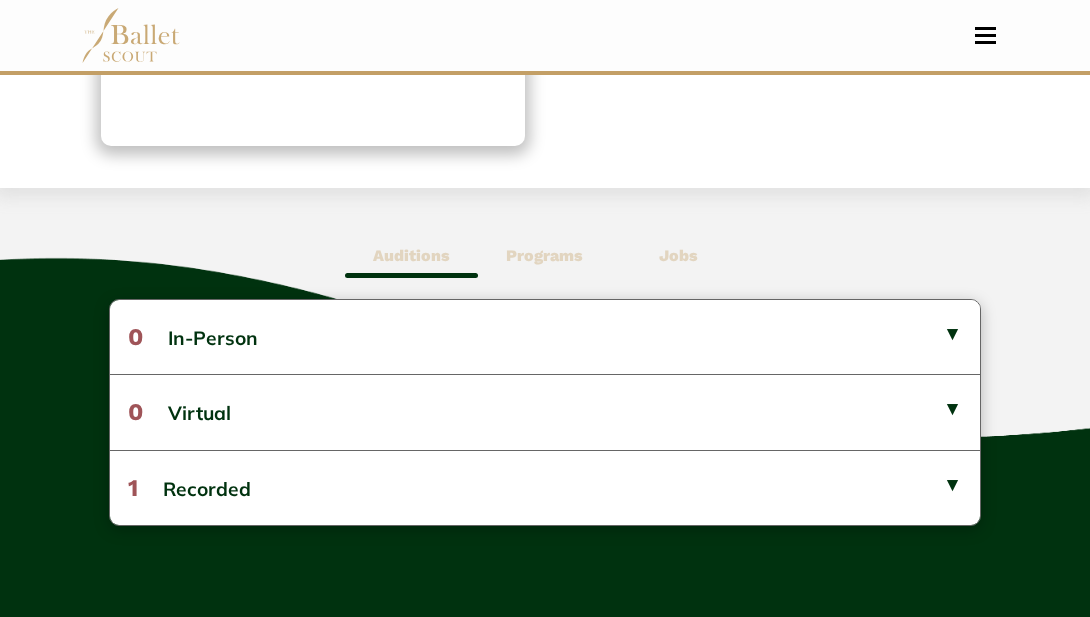 click on "Jobs" at bounding box center (678, 255) 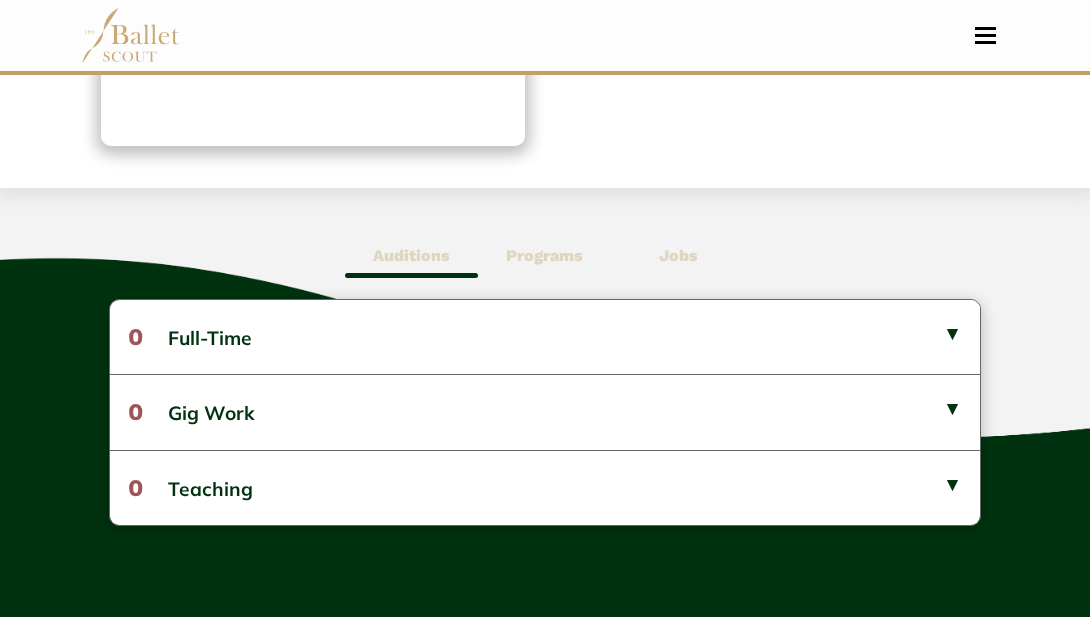 click on "Programs" at bounding box center (544, 255) 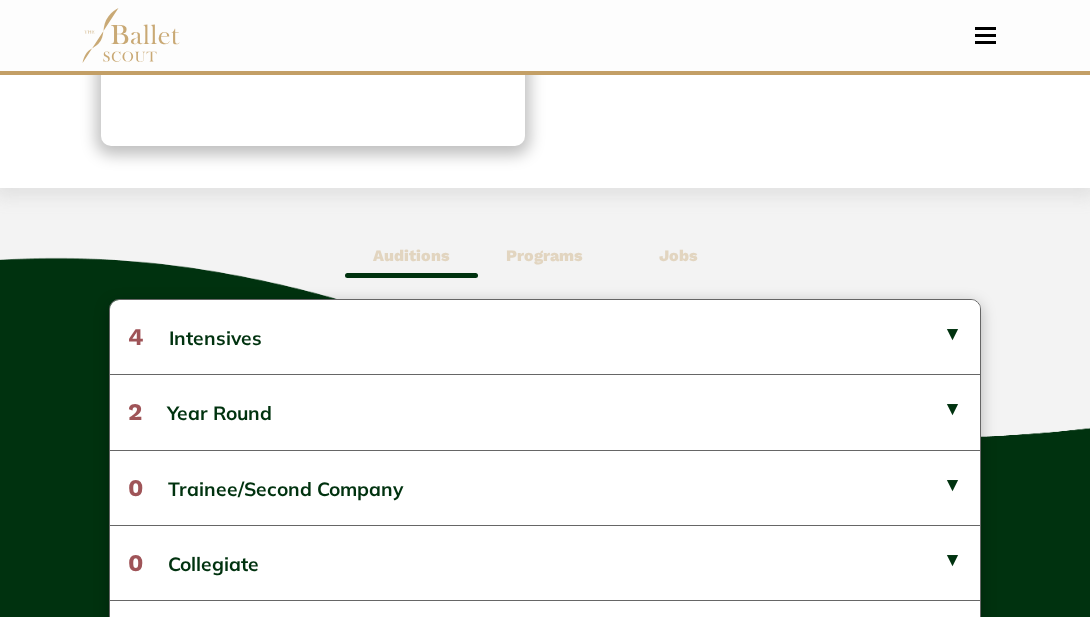click on "Auditions" at bounding box center [411, 255] 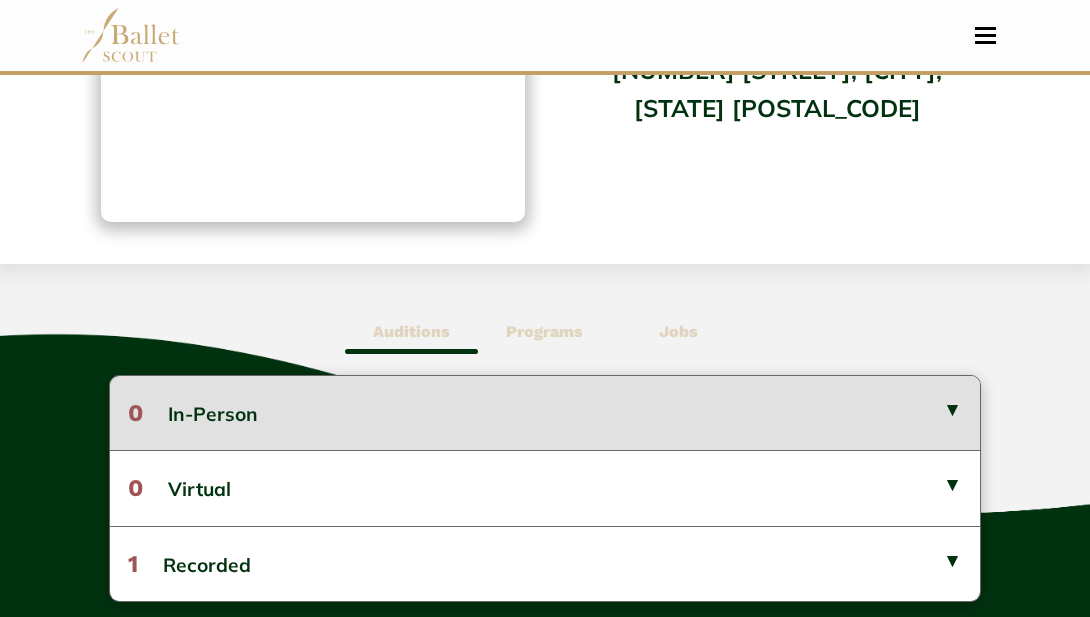 scroll, scrollTop: 0, scrollLeft: 0, axis: both 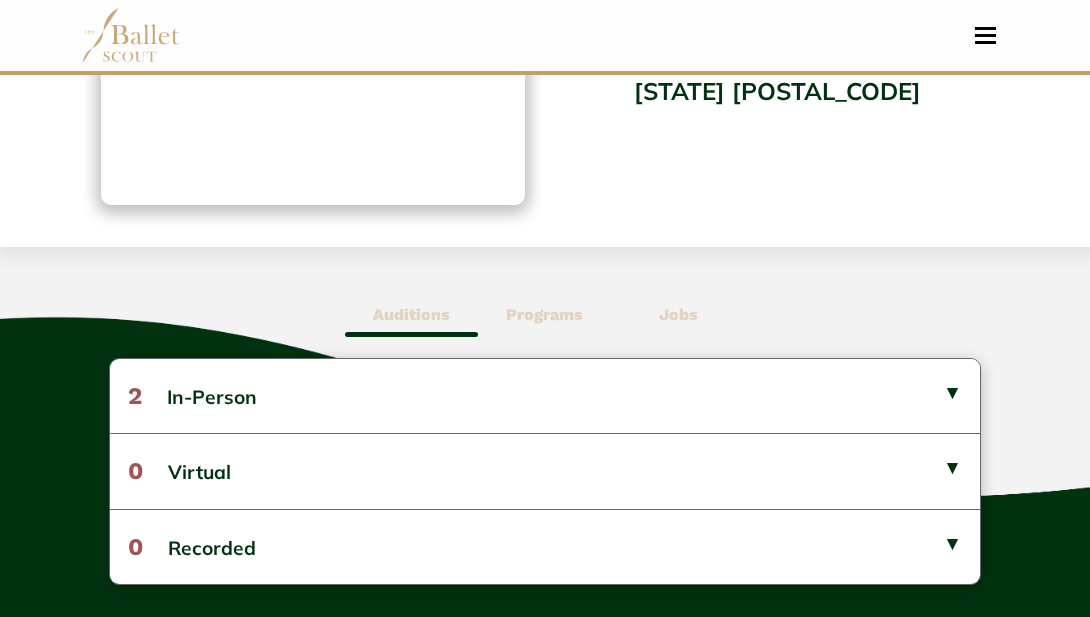 click on "Jobs" at bounding box center (678, 314) 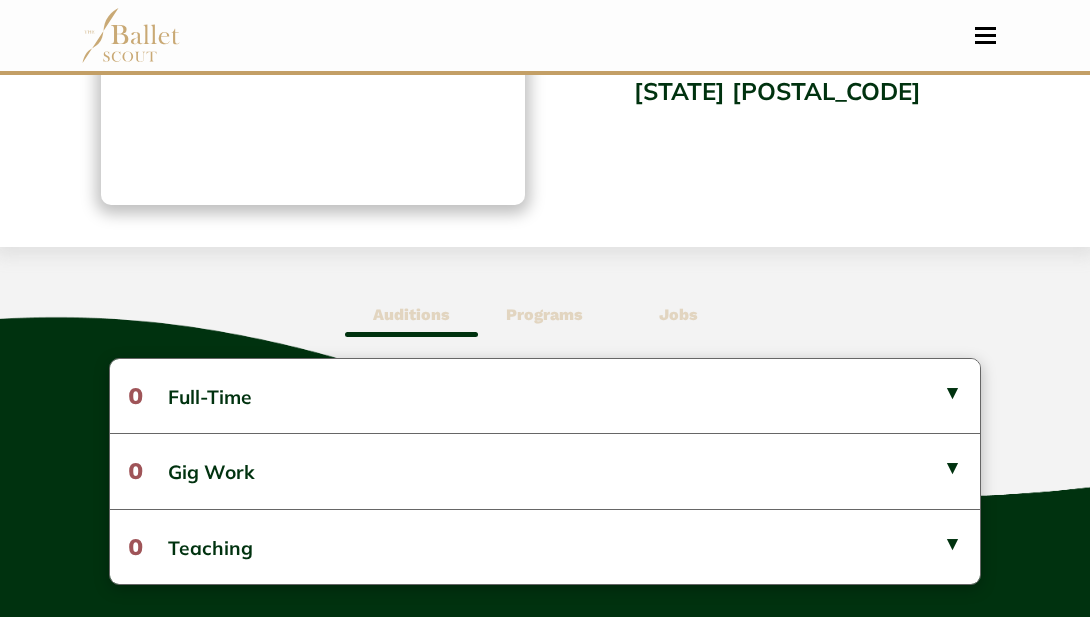 click on "Programs" at bounding box center [544, 314] 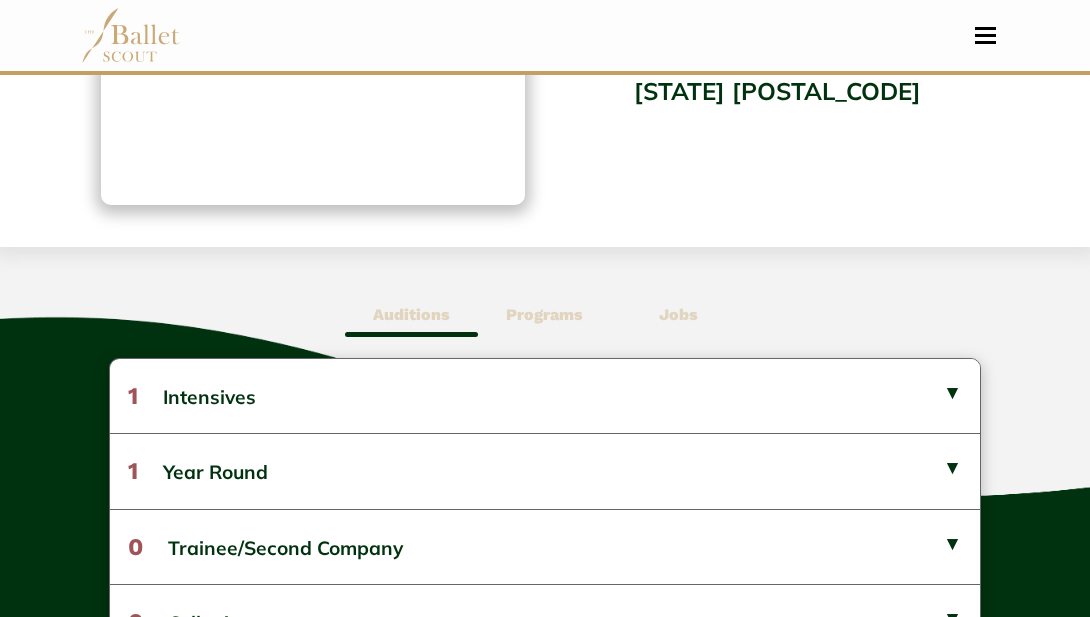 click on "Auditions" at bounding box center (411, 314) 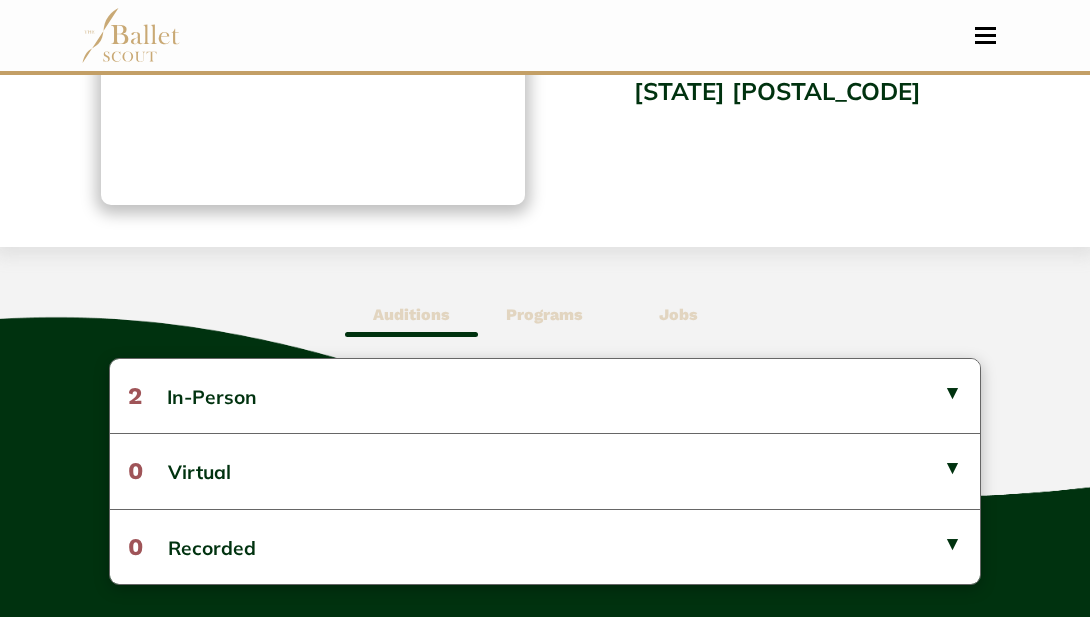 click on "Programs" at bounding box center [544, 314] 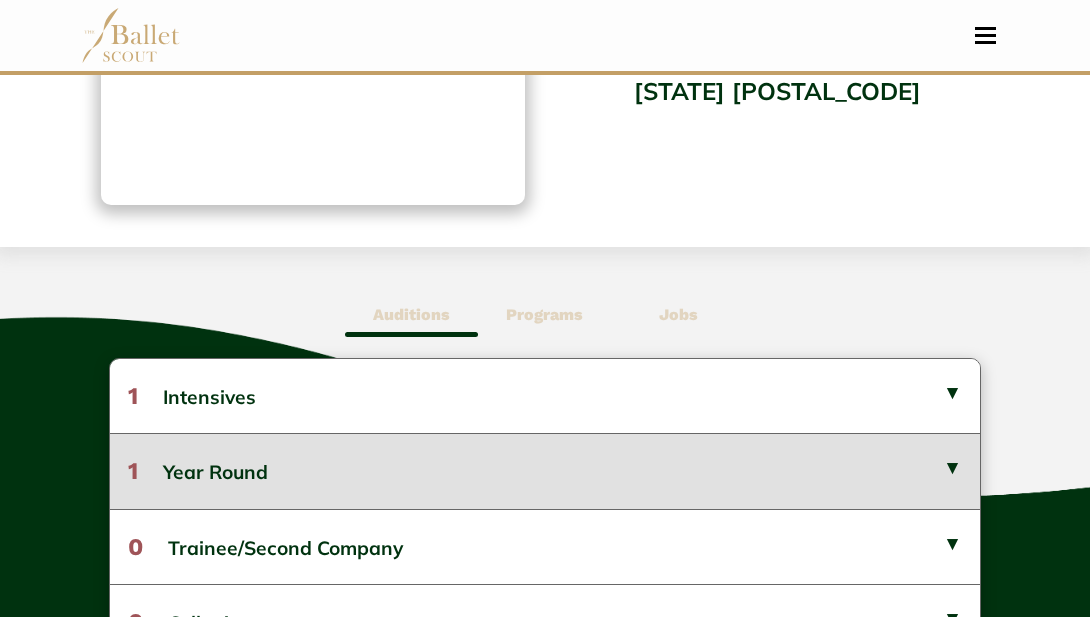 click on "1   Year Round" at bounding box center (545, 470) 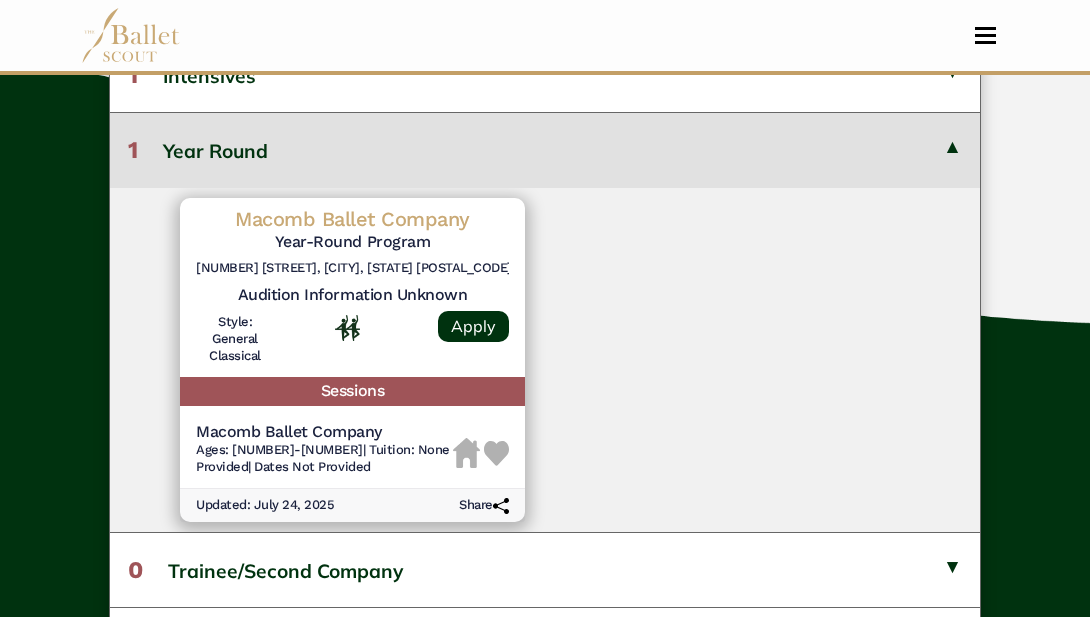 scroll, scrollTop: 678, scrollLeft: 0, axis: vertical 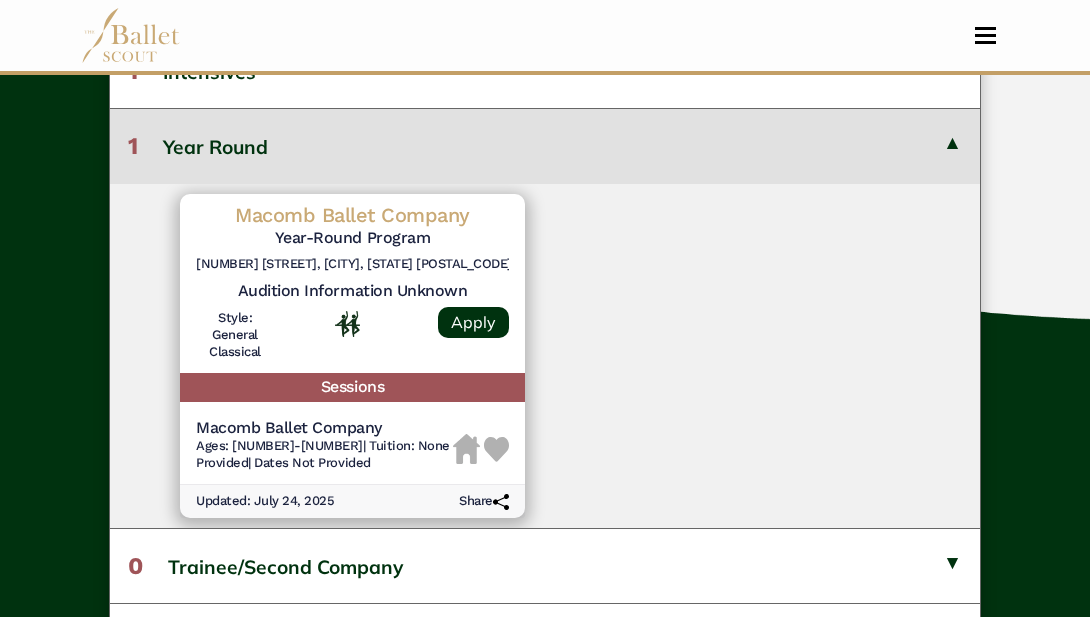 click on "1   Year Round" at bounding box center (545, 145) 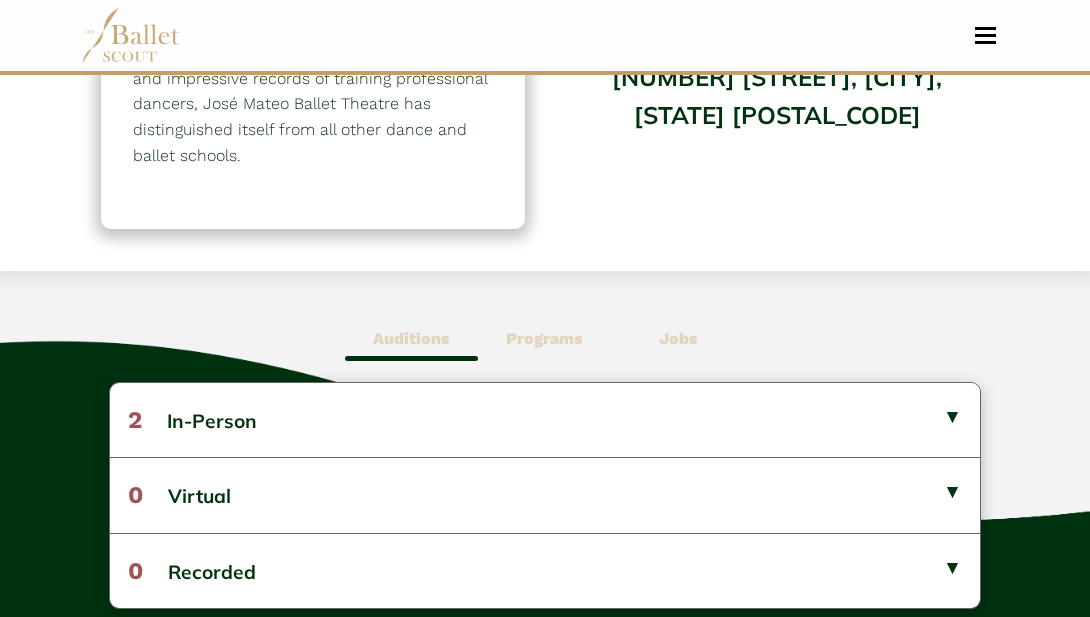 scroll, scrollTop: 359, scrollLeft: 0, axis: vertical 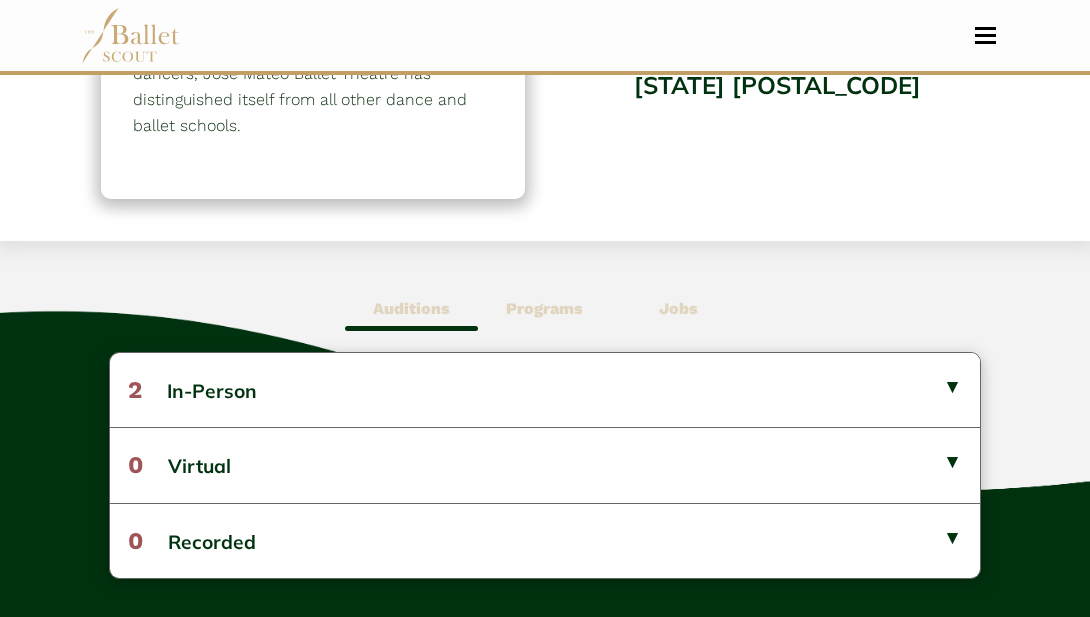 click on "Jobs" at bounding box center (678, 308) 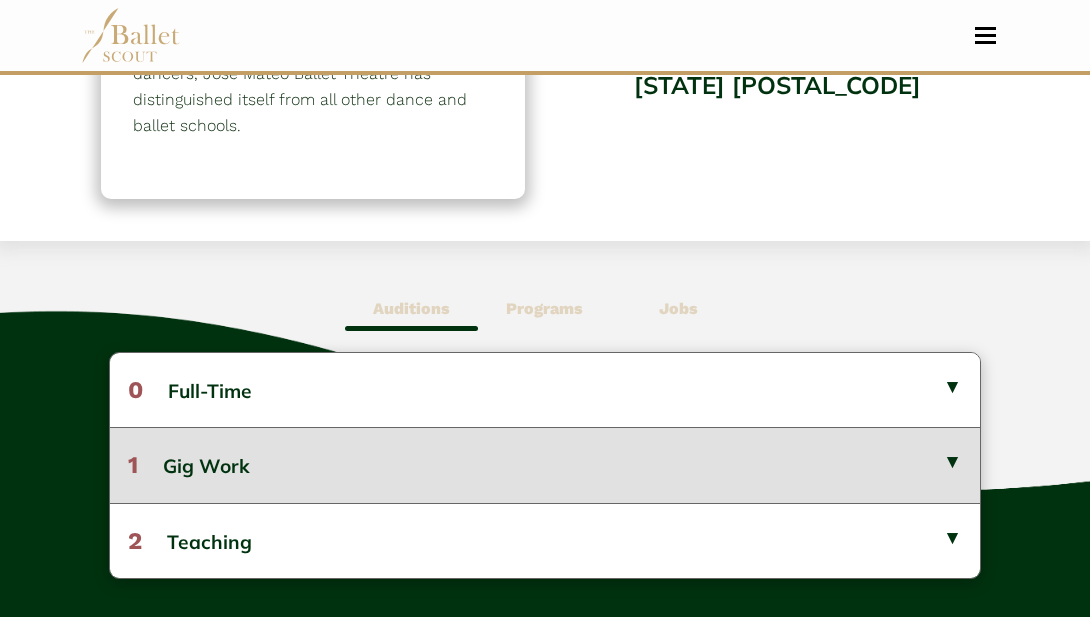 click on "1   Gig Work" at bounding box center [545, 464] 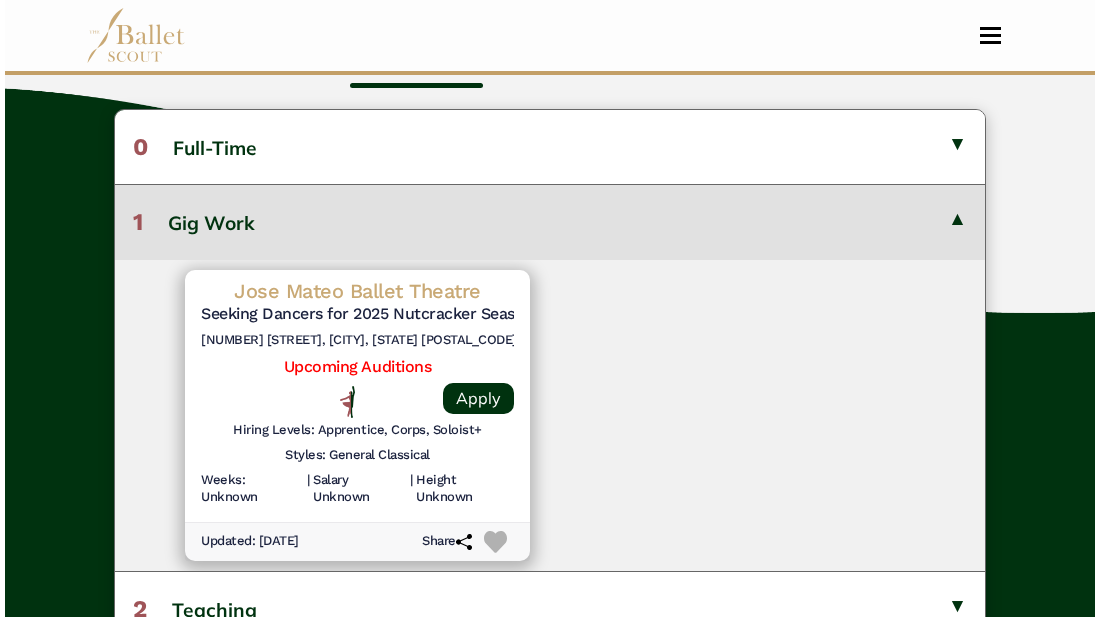 scroll, scrollTop: 603, scrollLeft: 0, axis: vertical 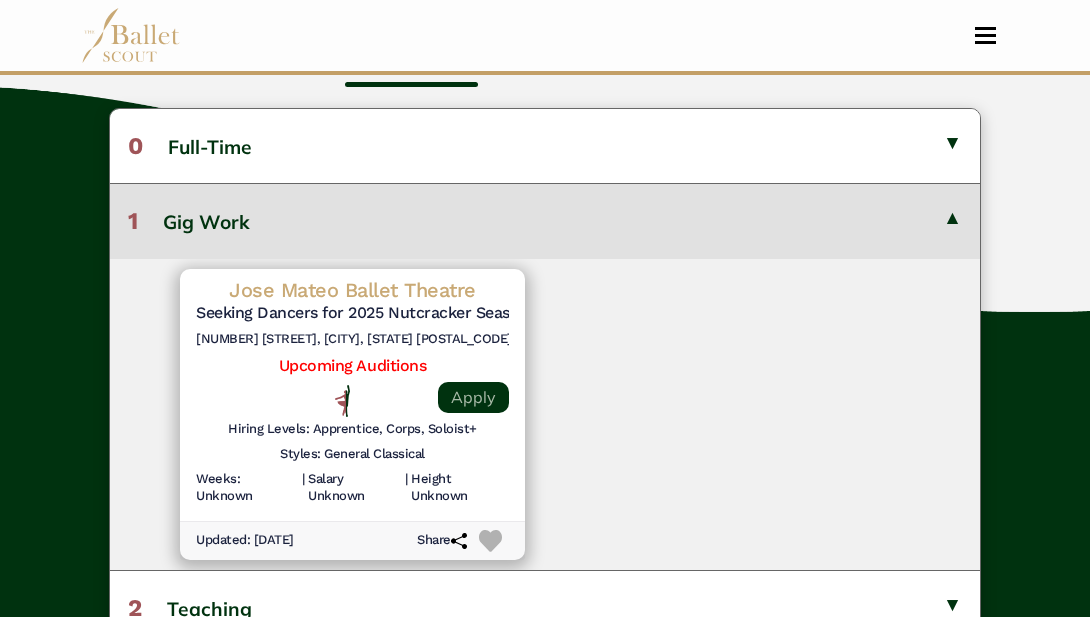 click on "Apply" at bounding box center [473, 397] 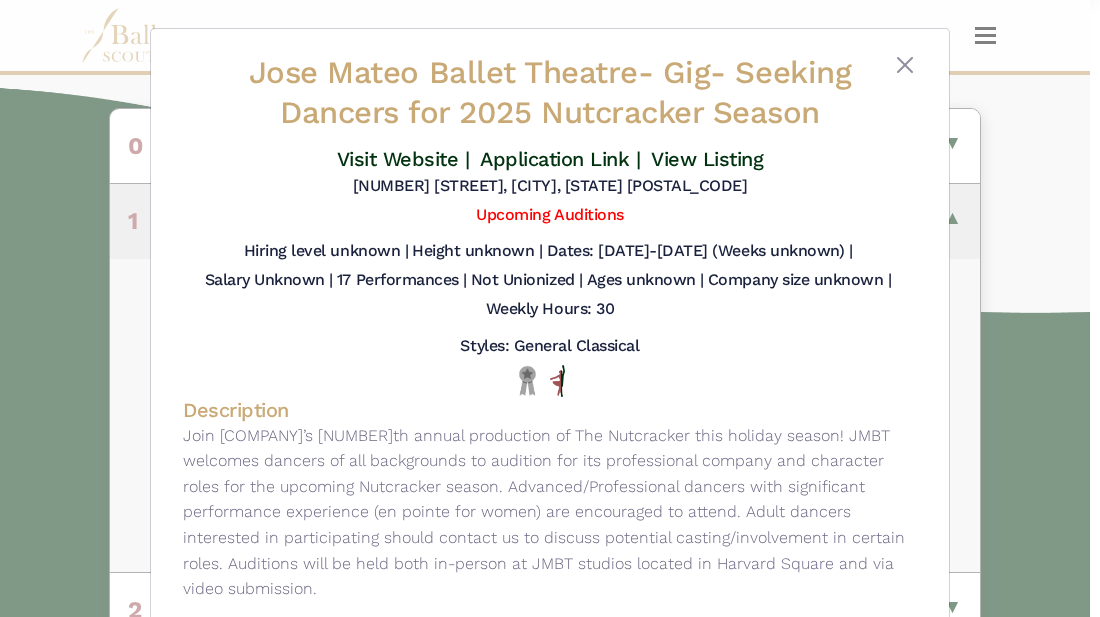 scroll, scrollTop: 136, scrollLeft: 0, axis: vertical 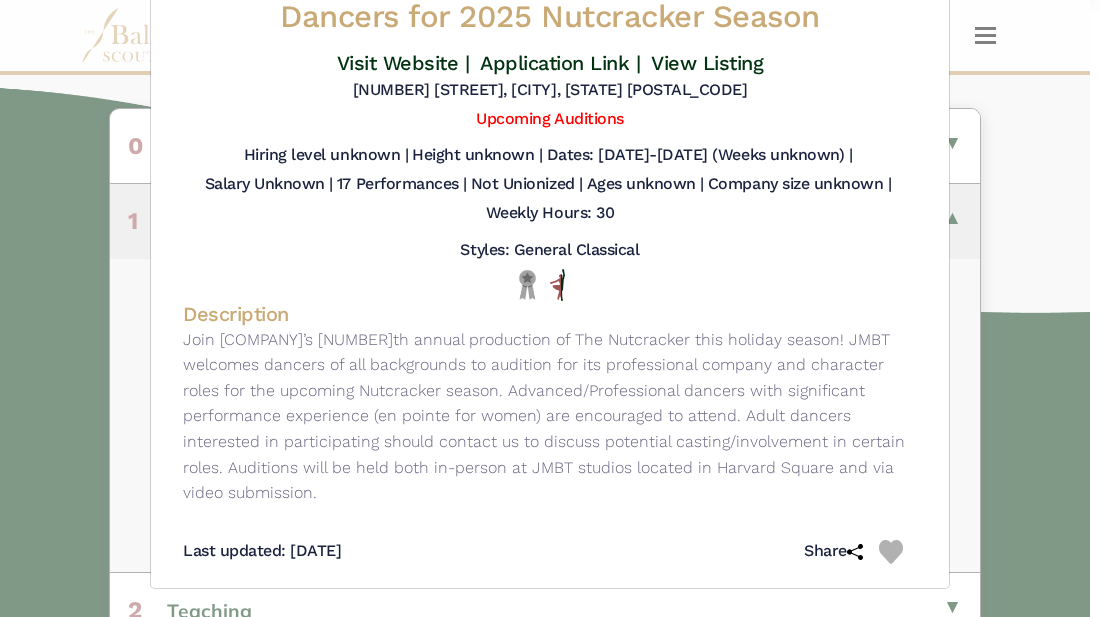 click on "[NUMBER] [STREET], [CITY], [STATE] [POSTAL_CODE]" at bounding box center (550, 90) 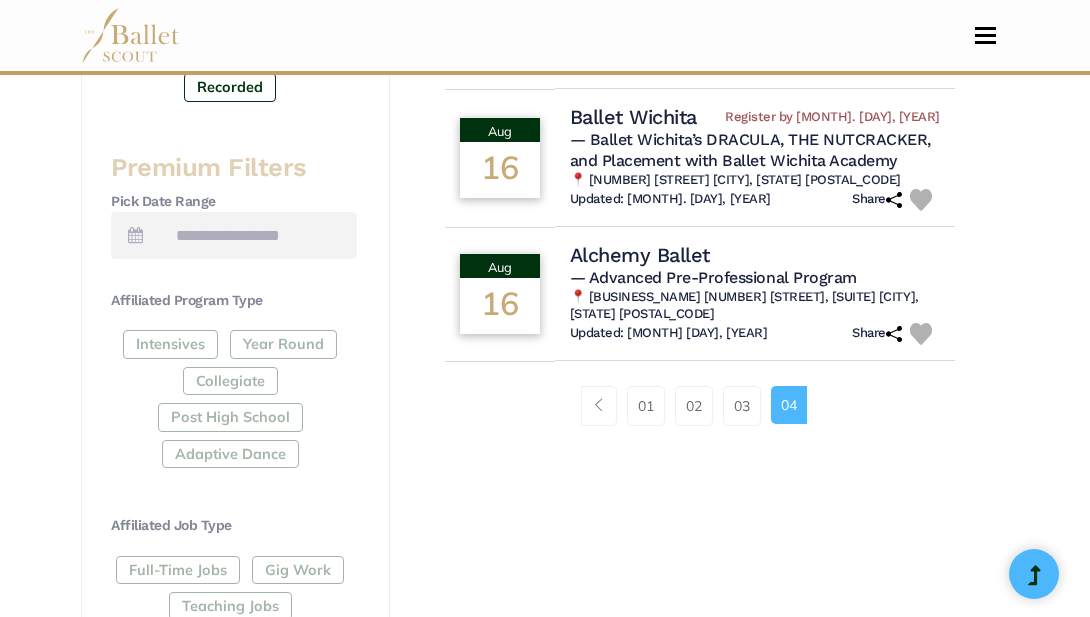 scroll, scrollTop: 803, scrollLeft: 0, axis: vertical 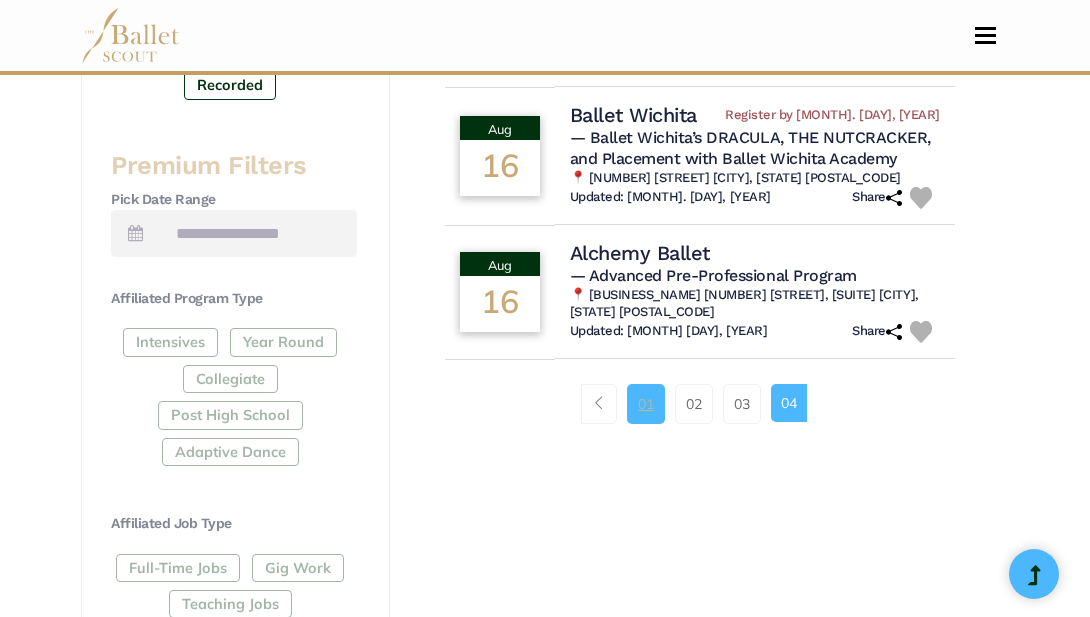 click on "01" at bounding box center [646, 404] 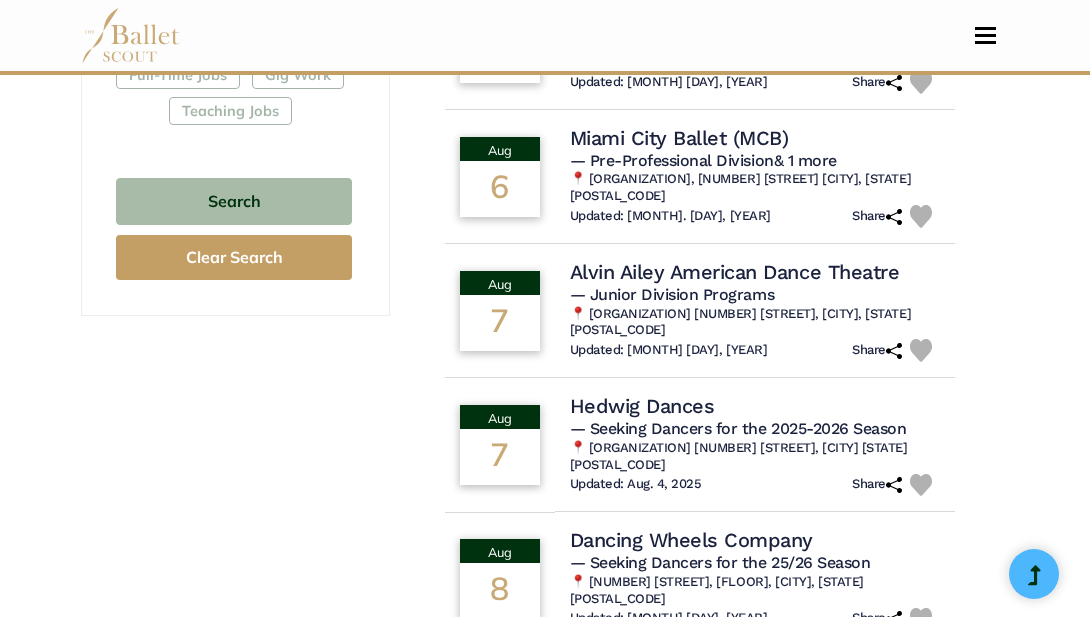 scroll, scrollTop: 1303, scrollLeft: 0, axis: vertical 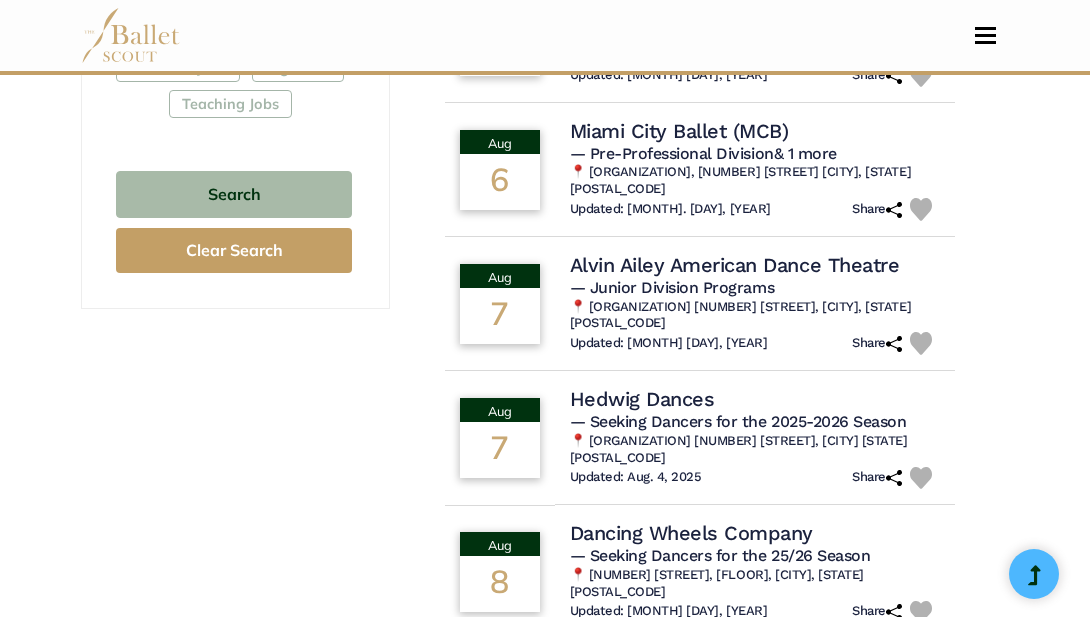 click on "02" at bounding box center [646, 684] 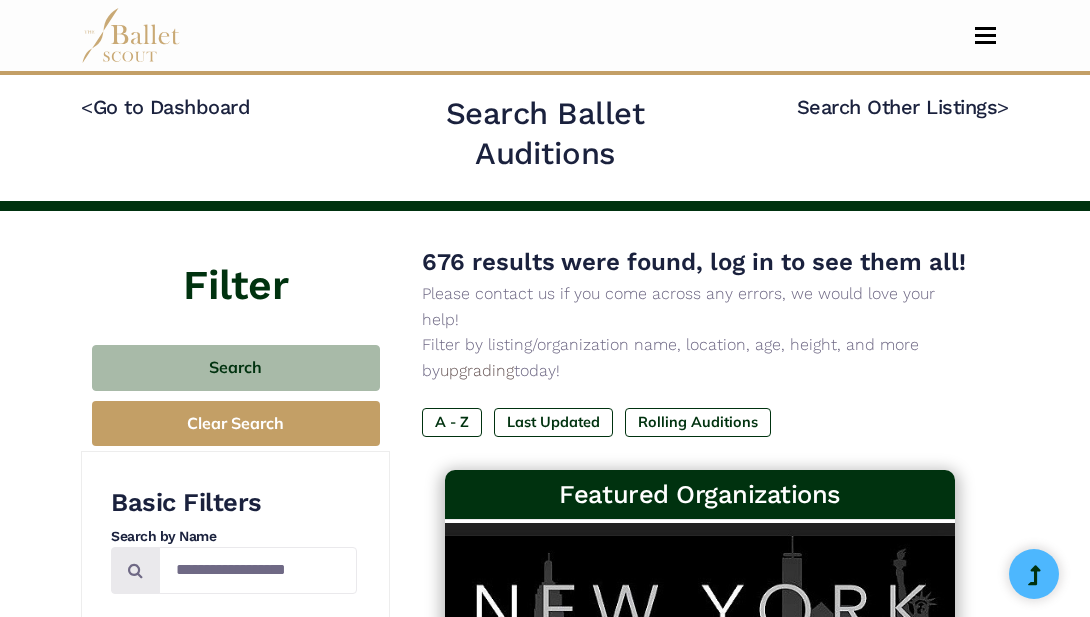 scroll, scrollTop: 0, scrollLeft: 0, axis: both 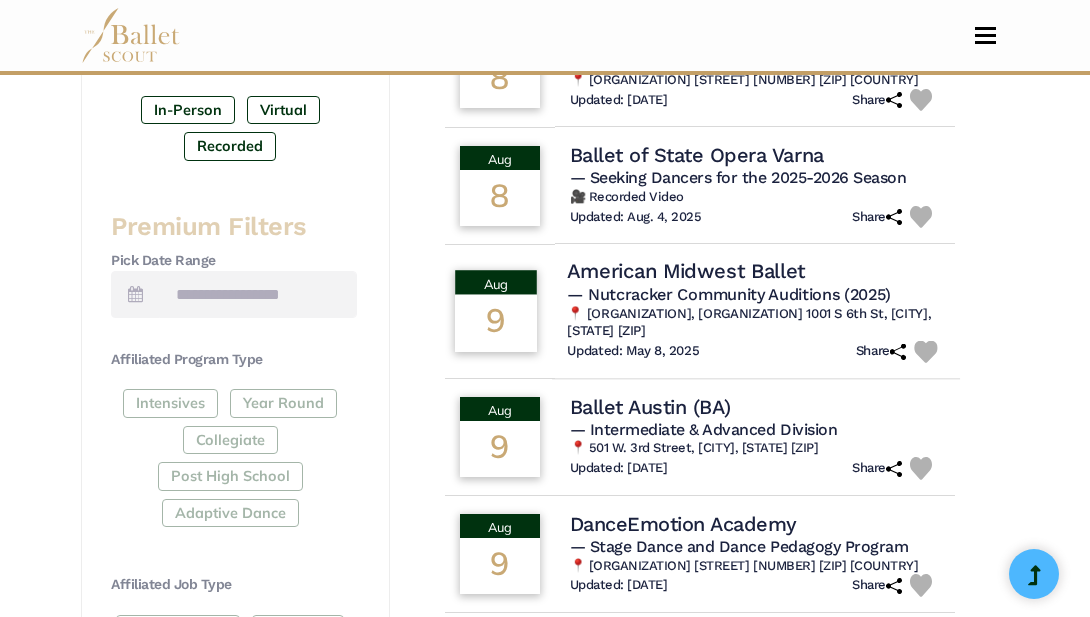 click on "— Nutcracker Community Auditions (2025)" at bounding box center (729, 294) 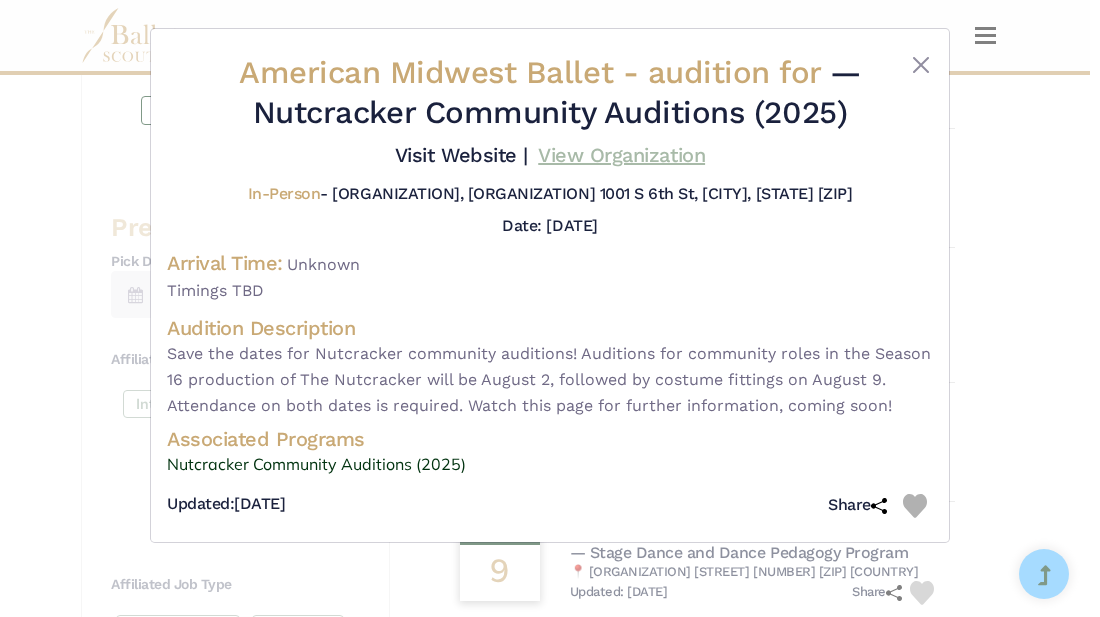 click on "View Organization" at bounding box center (621, 155) 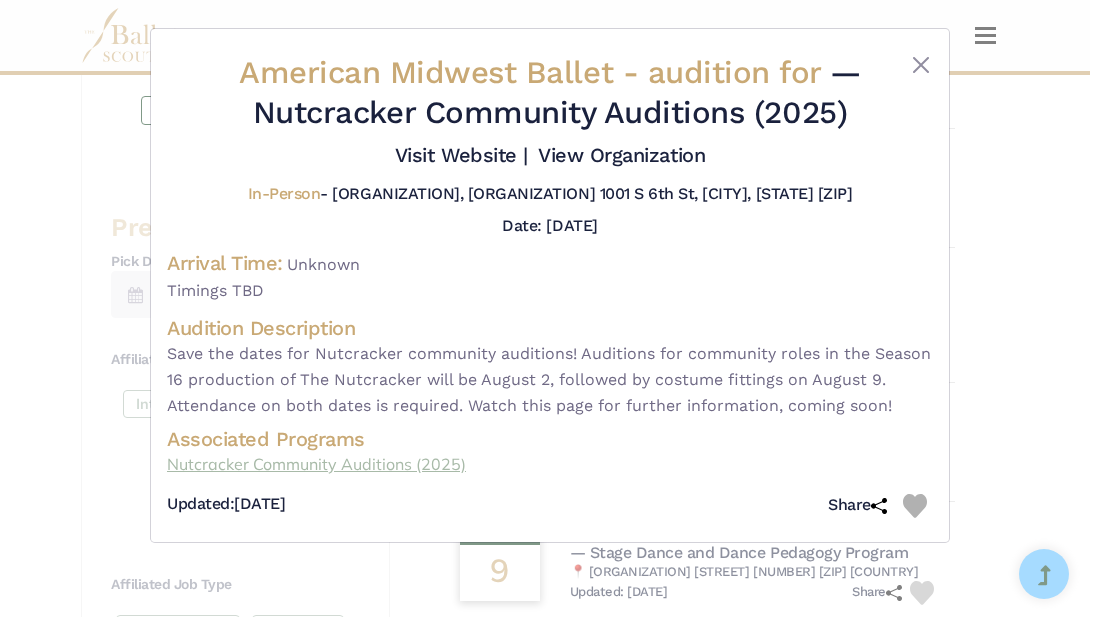 click on "Nutcracker Community Auditions (2025)" at bounding box center (550, 465) 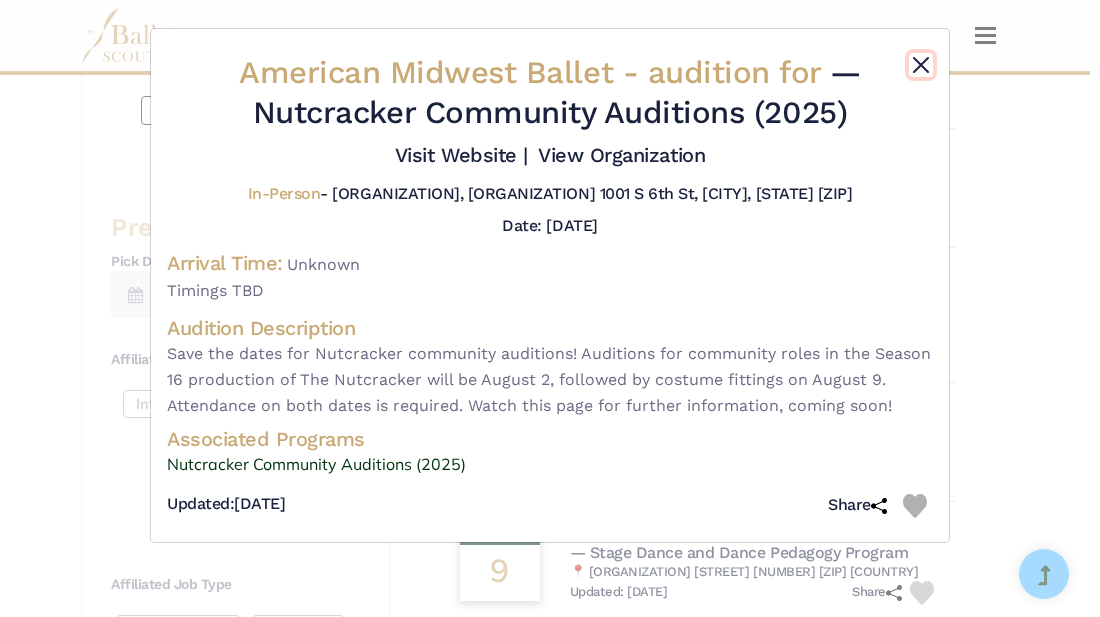 click at bounding box center (921, 65) 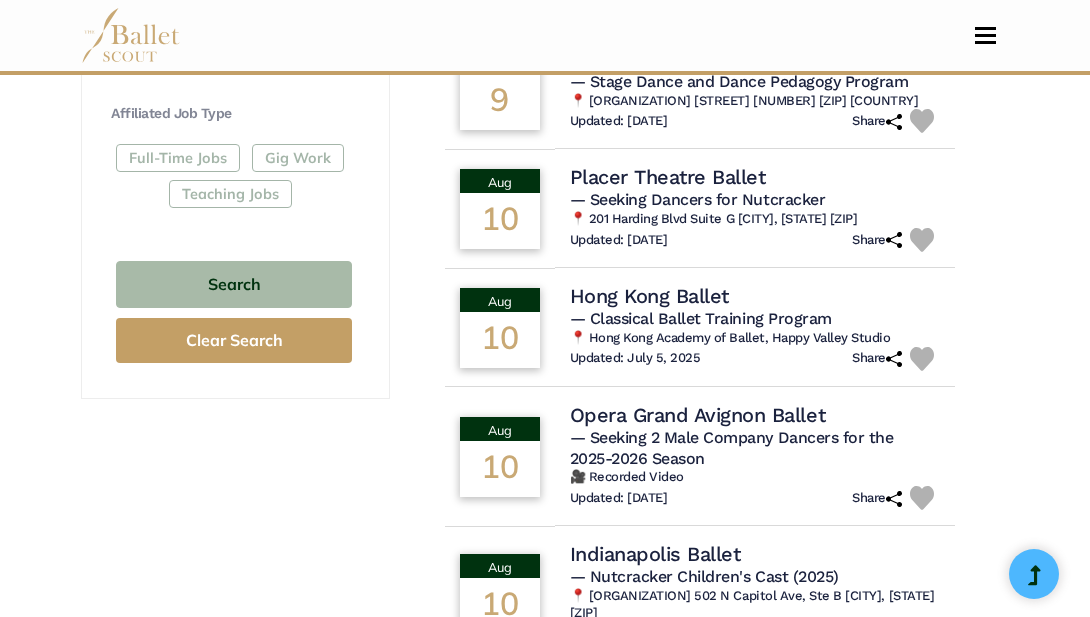 scroll, scrollTop: 1214, scrollLeft: 0, axis: vertical 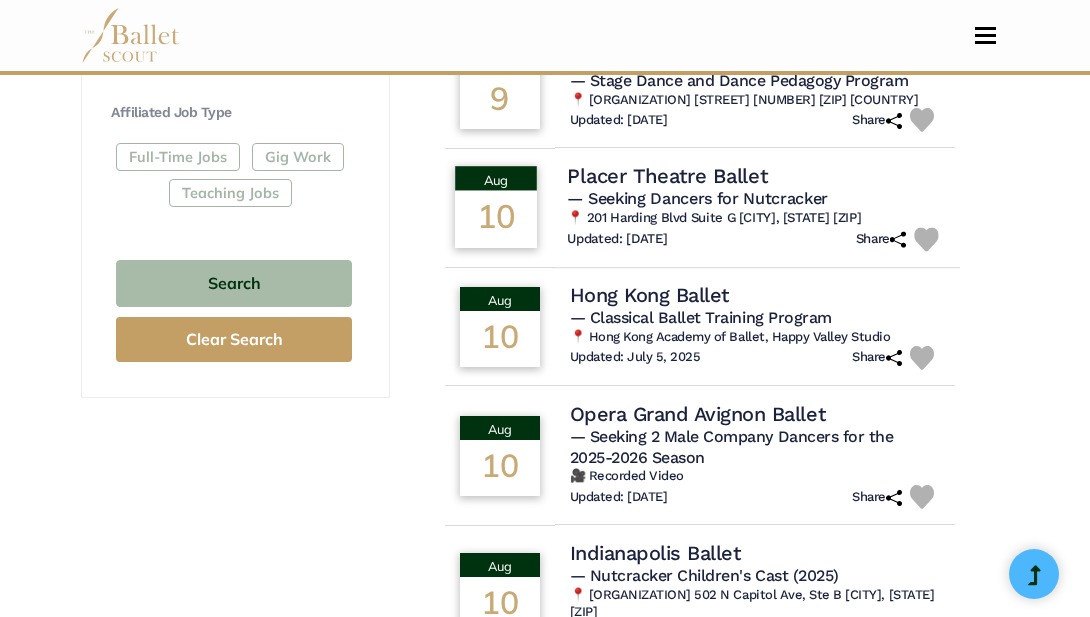 click on "Placer Theatre Ballet" at bounding box center [667, 176] 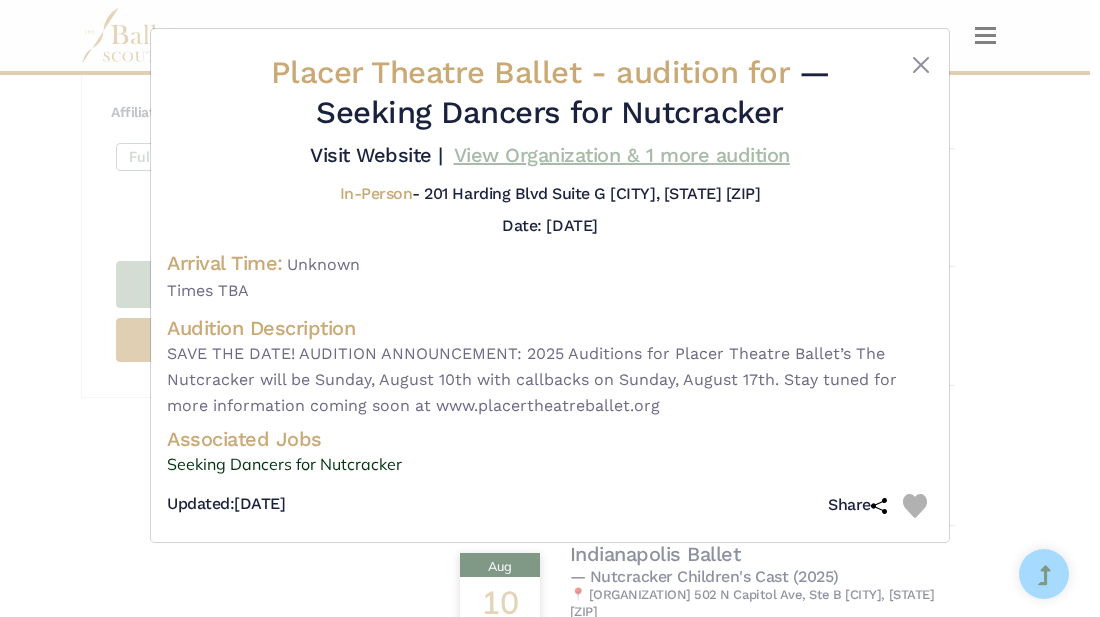 click on "View Organization
& 1 more audition" at bounding box center (622, 155) 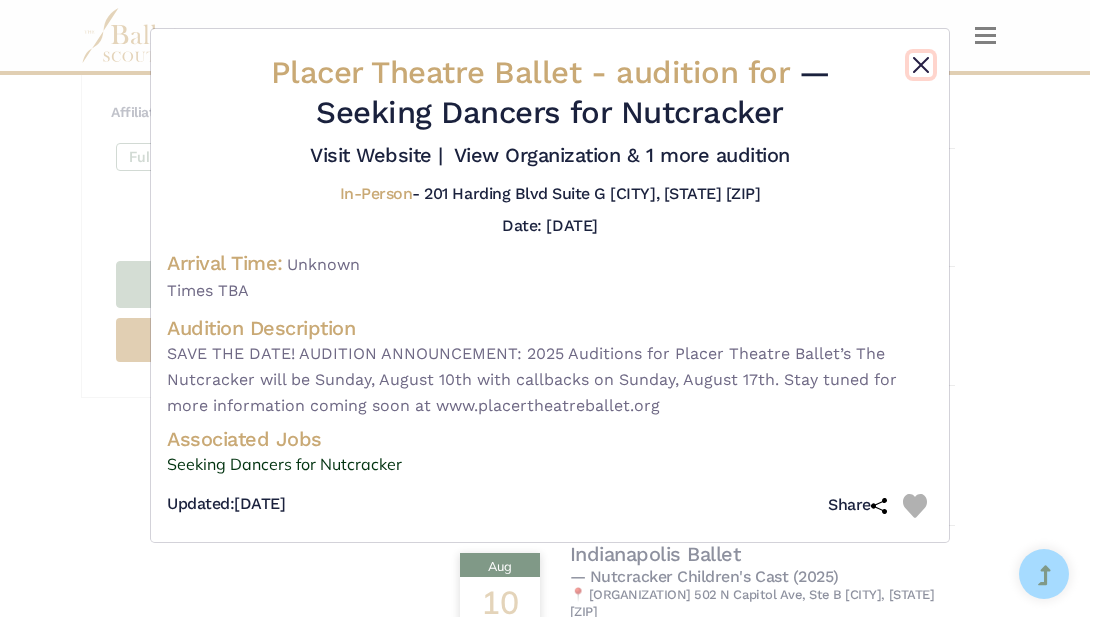 click at bounding box center (921, 65) 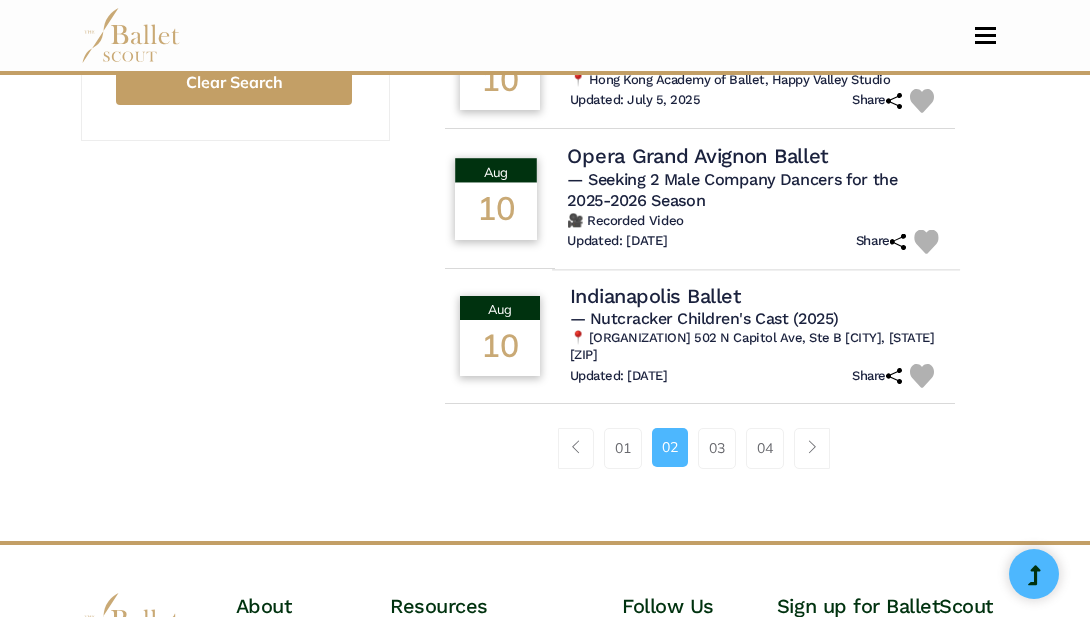 scroll, scrollTop: 1473, scrollLeft: 0, axis: vertical 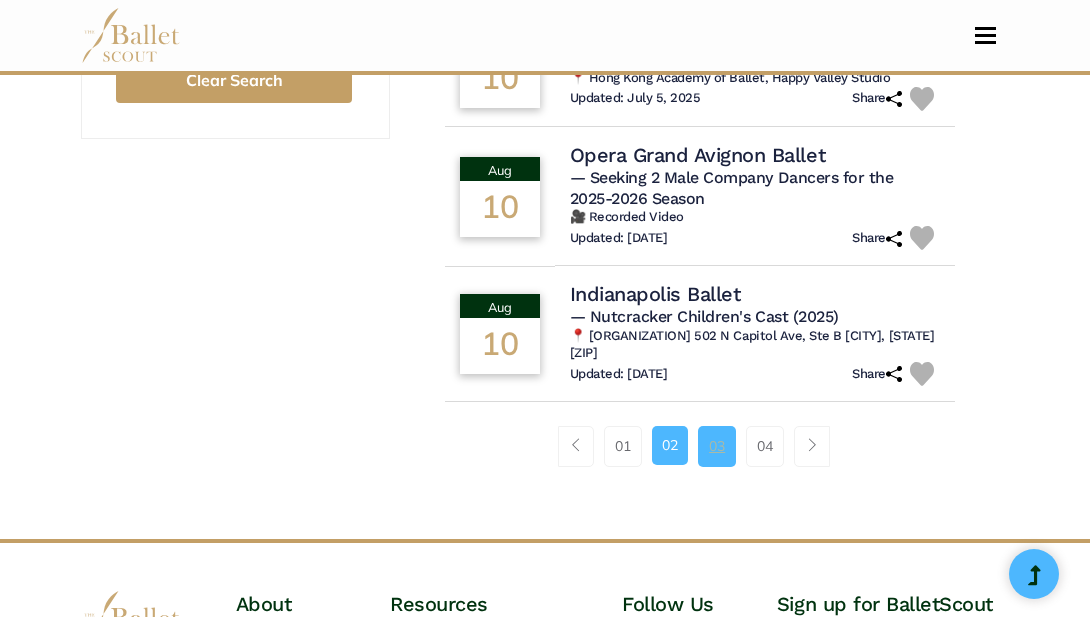 click on "03" at bounding box center (717, 446) 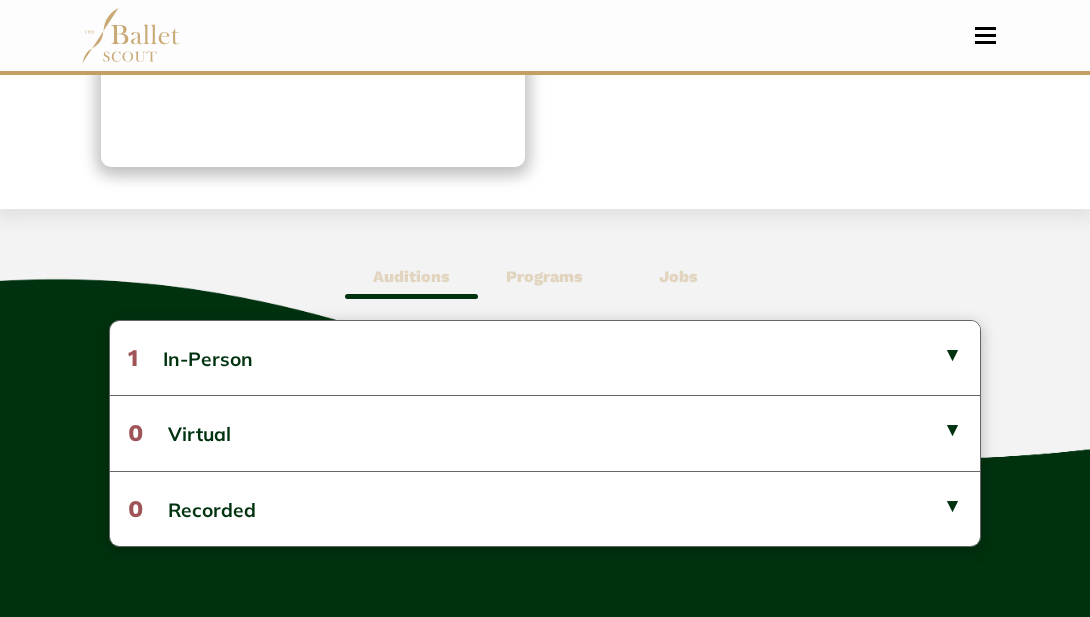 scroll, scrollTop: 400, scrollLeft: 0, axis: vertical 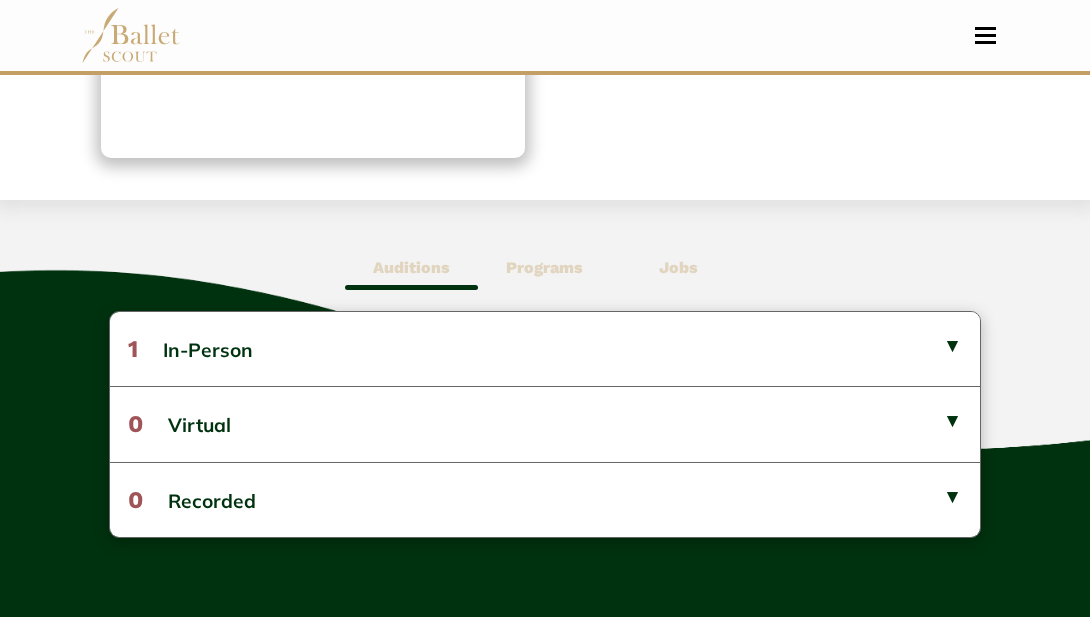 click on "Jobs" at bounding box center (678, 267) 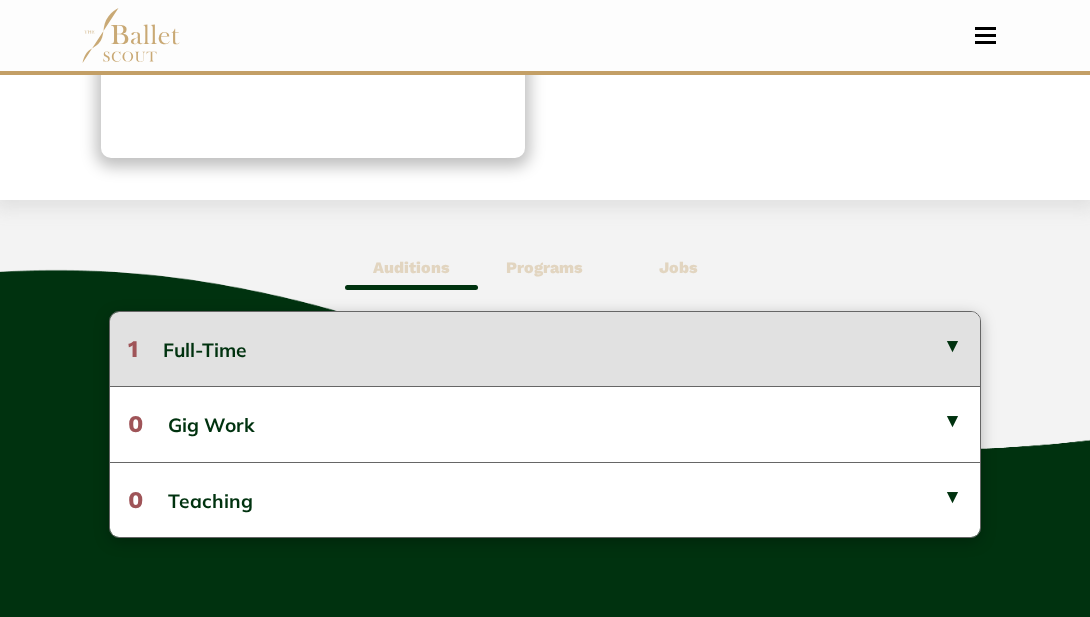 click on "1   Full-Time" at bounding box center (545, 349) 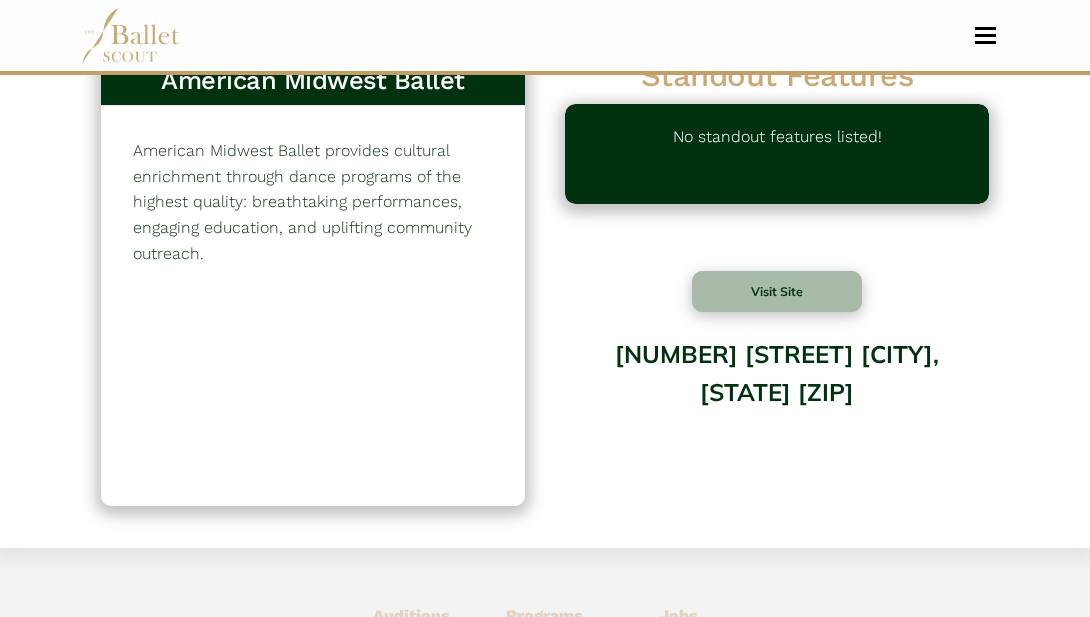 scroll, scrollTop: 6, scrollLeft: 0, axis: vertical 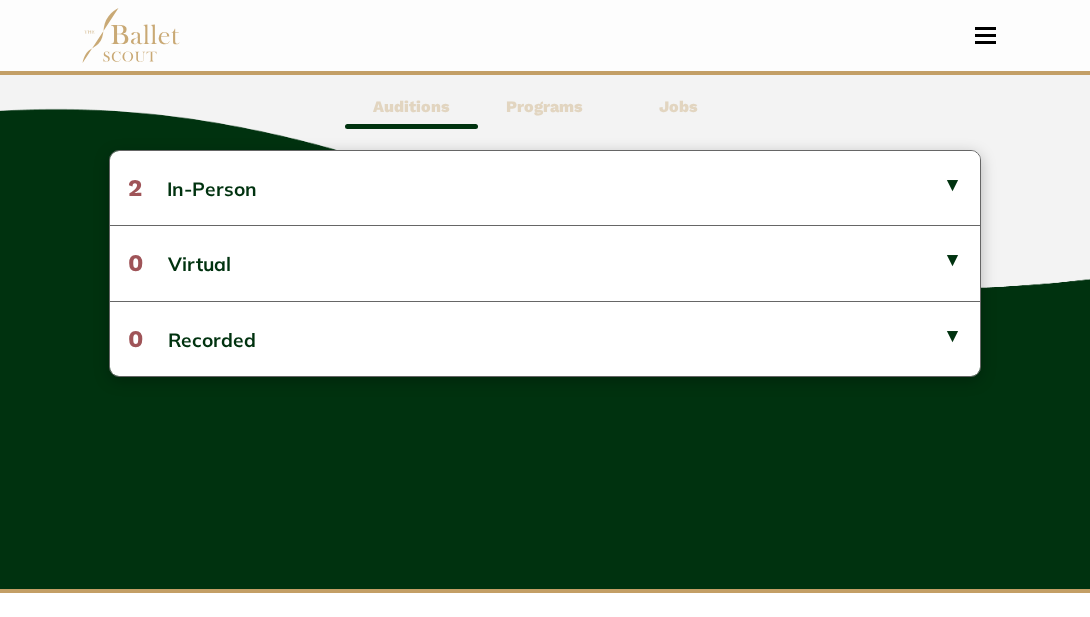 click on "Jobs" at bounding box center [678, 106] 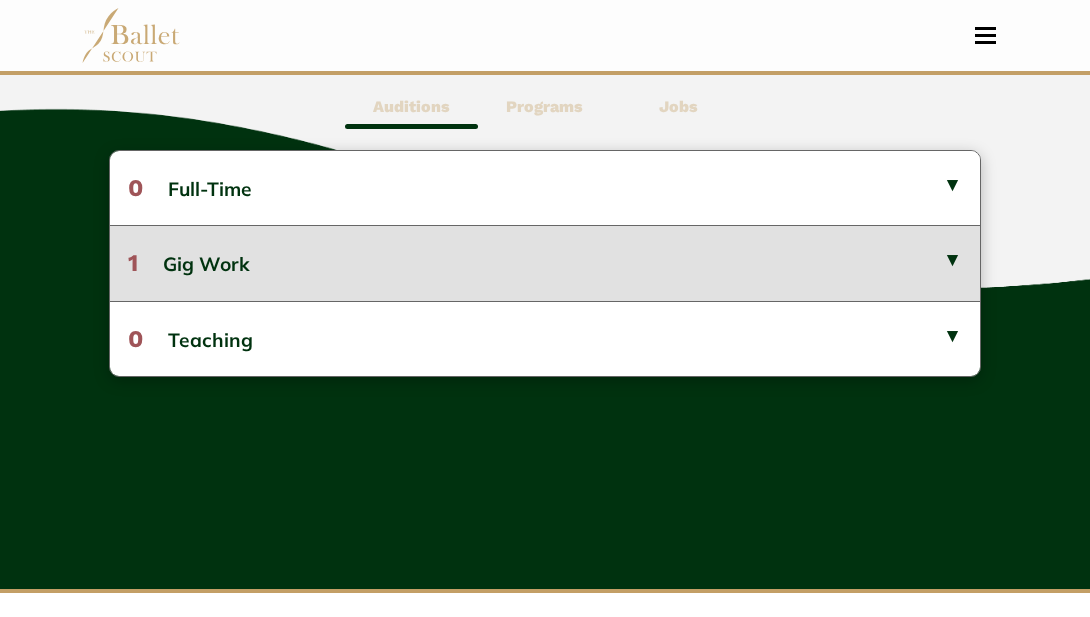 click on "1   Gig Work" at bounding box center (545, 262) 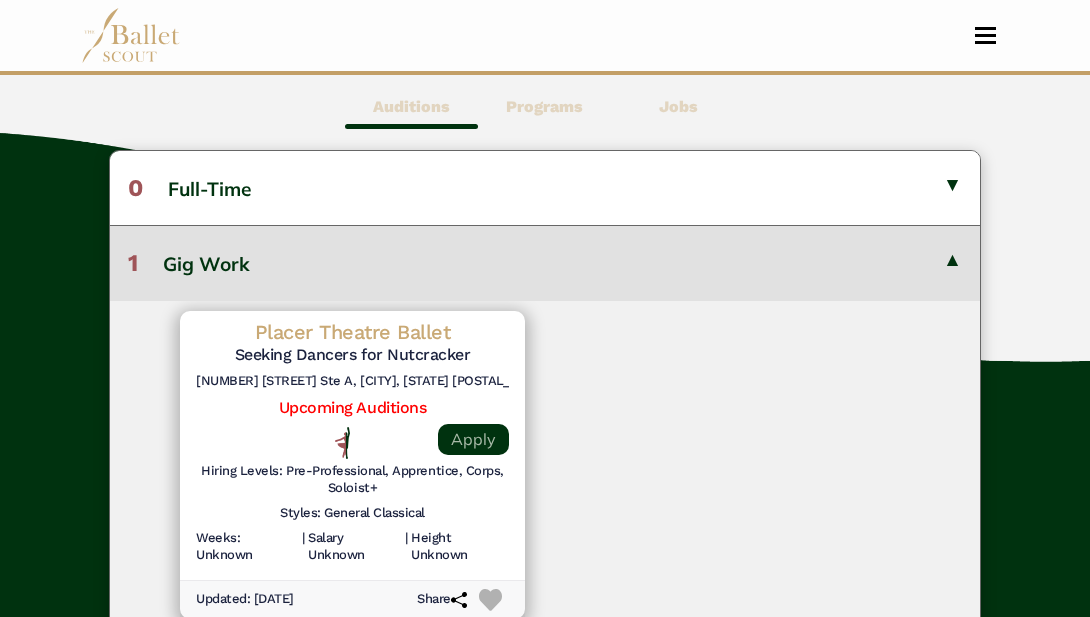 click on "Apply" at bounding box center (473, 439) 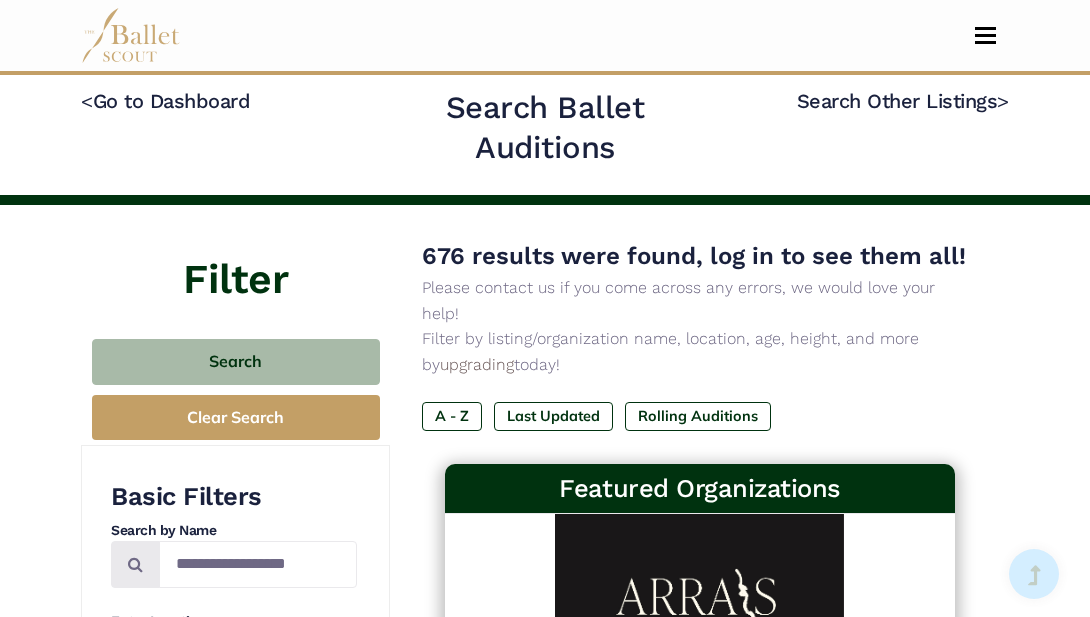 scroll, scrollTop: 0, scrollLeft: 0, axis: both 